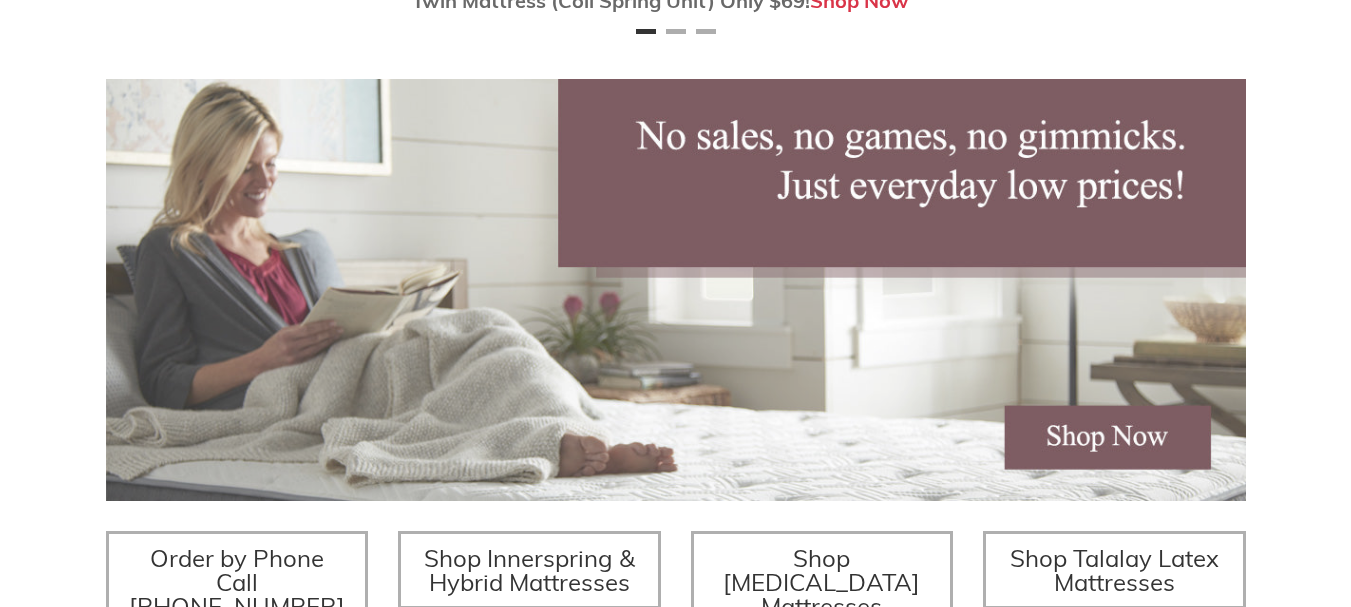 scroll, scrollTop: 366, scrollLeft: 0, axis: vertical 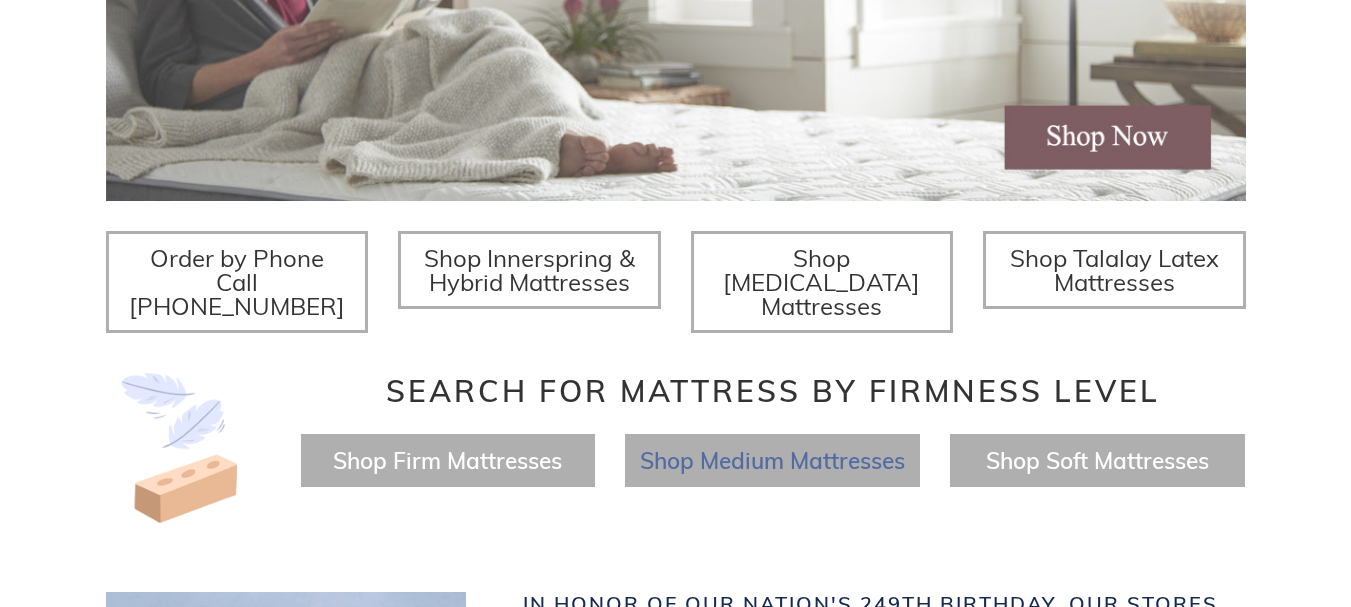 click on "Shop Medium Mattresses" at bounding box center (772, 460) 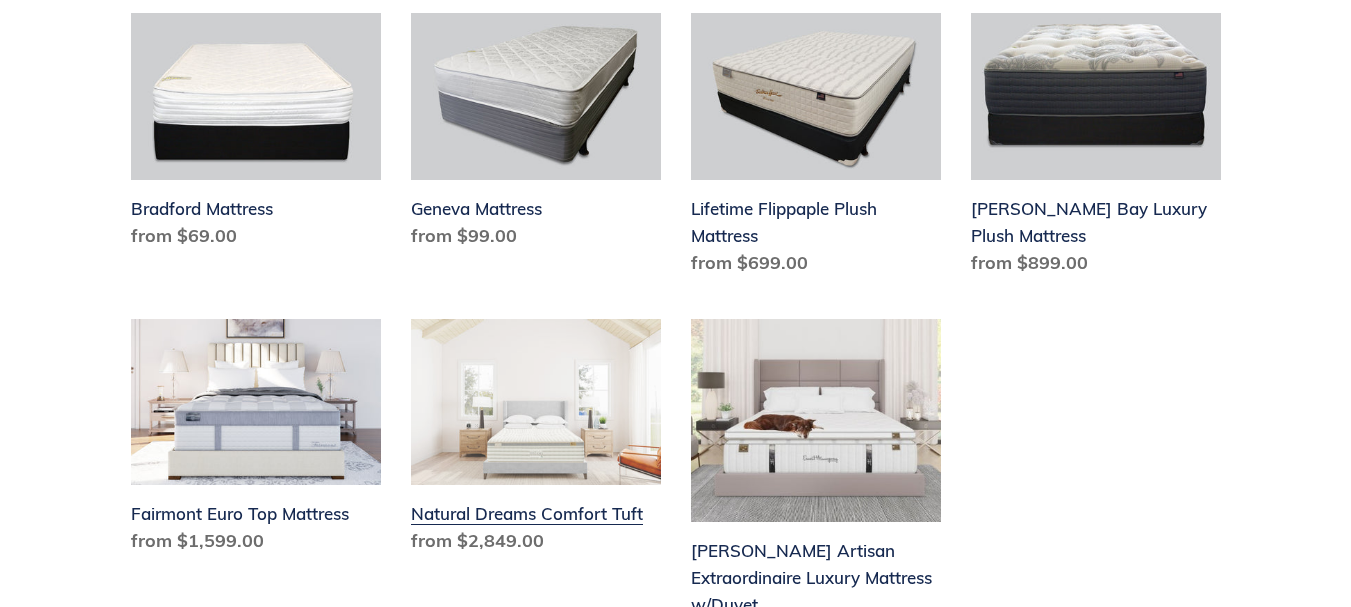 scroll, scrollTop: 600, scrollLeft: 0, axis: vertical 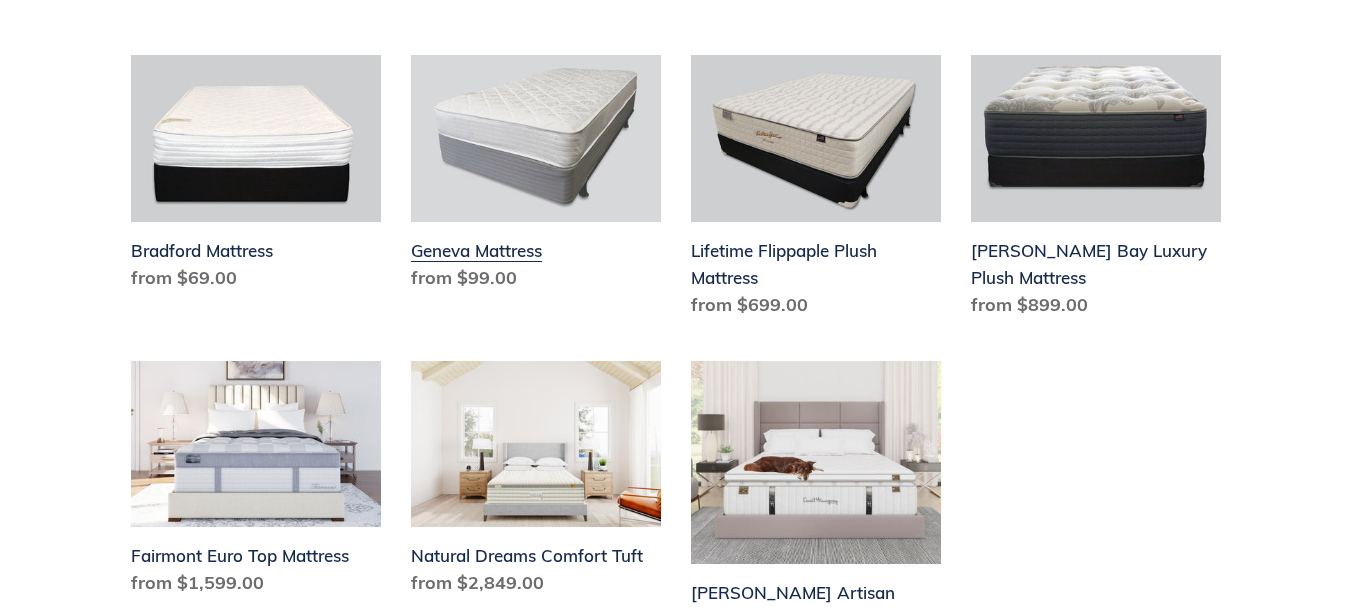 click on "Geneva Mattress" at bounding box center (536, 177) 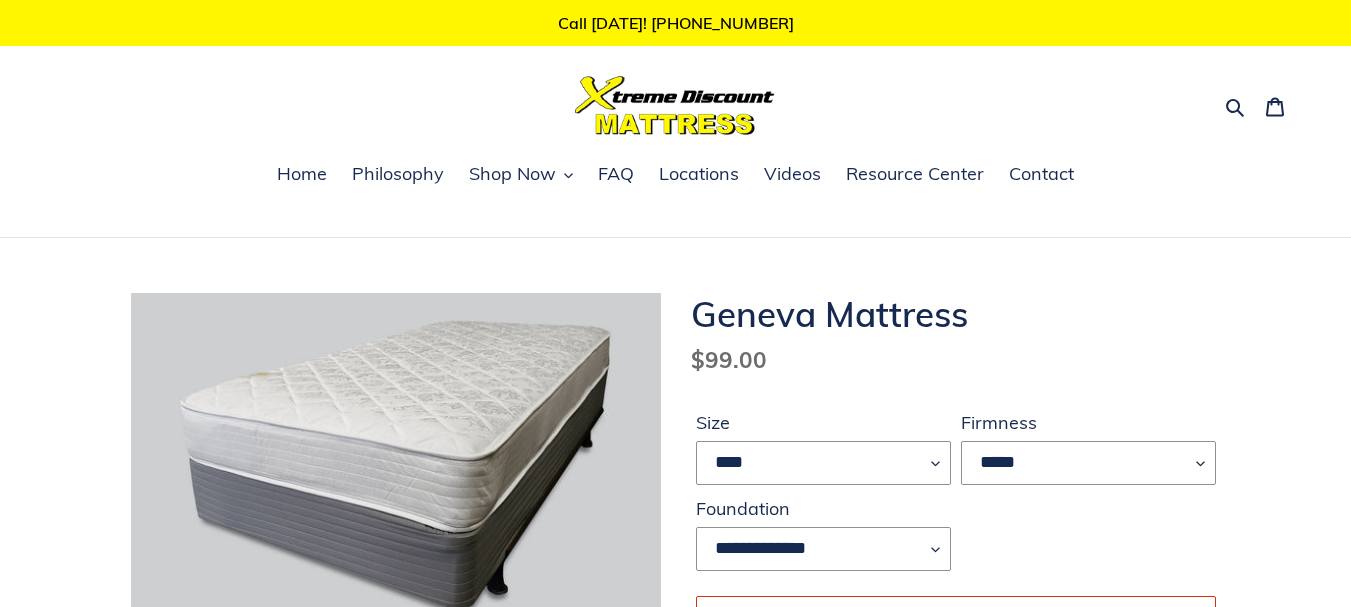 scroll, scrollTop: 0, scrollLeft: 0, axis: both 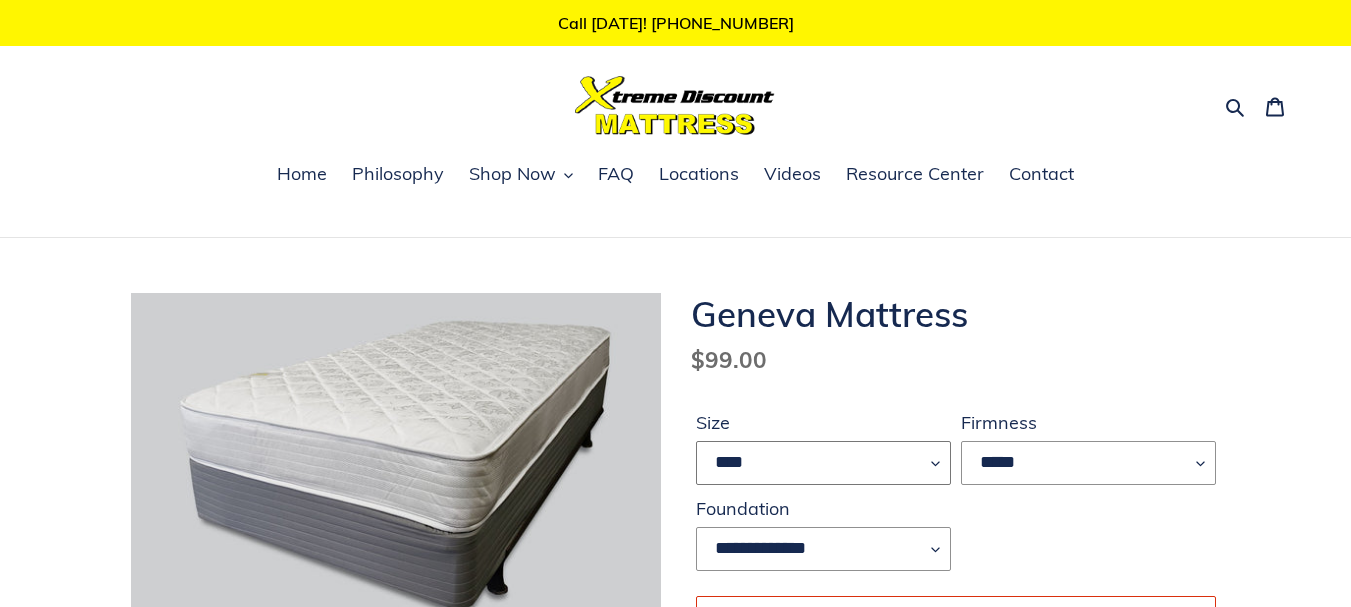 click on "**** **** *****" at bounding box center [823, 463] 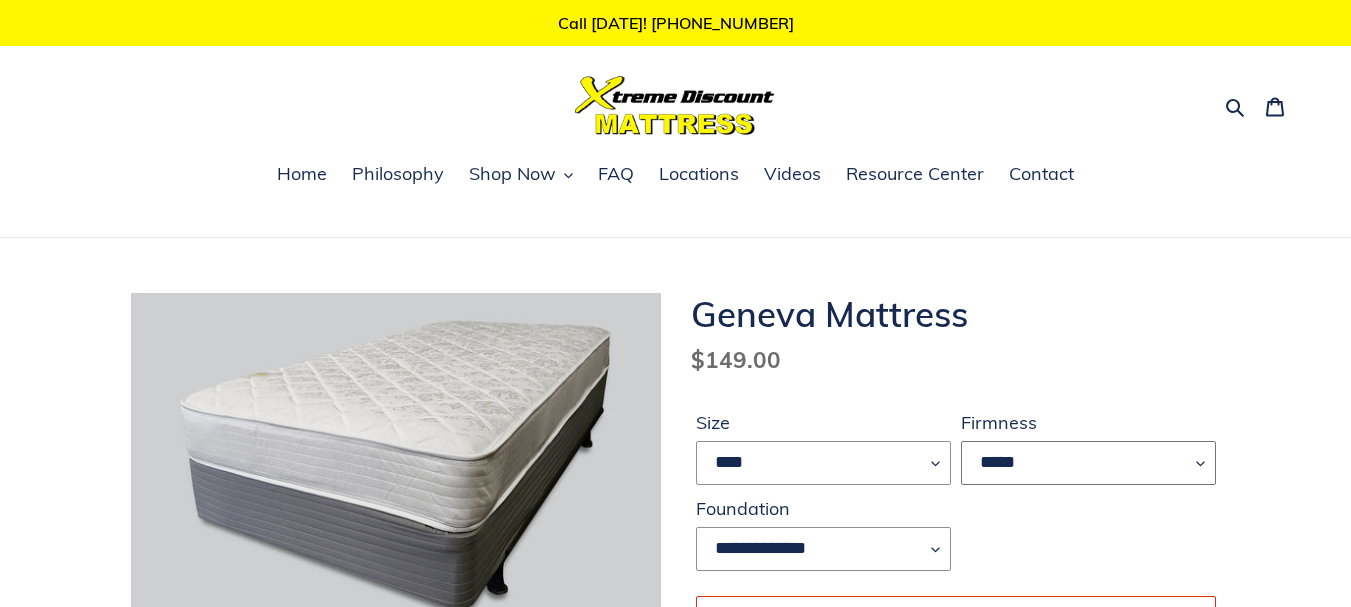 click on "*****" at bounding box center [1088, 463] 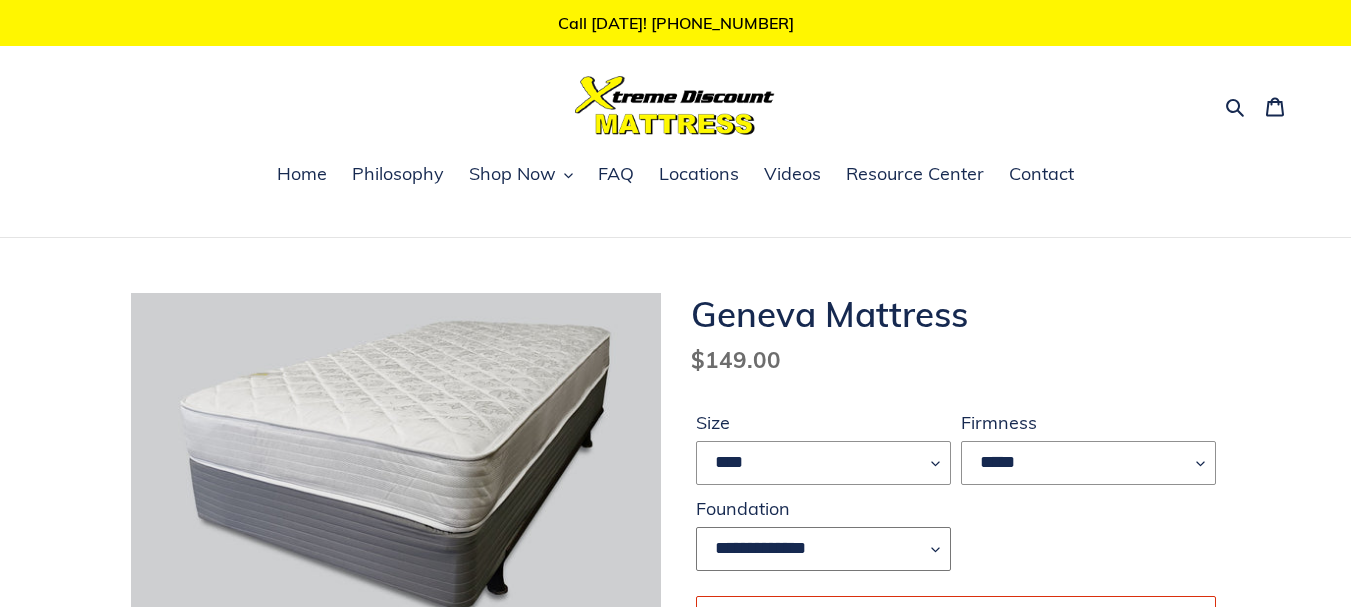 click on "**********" at bounding box center (823, 549) 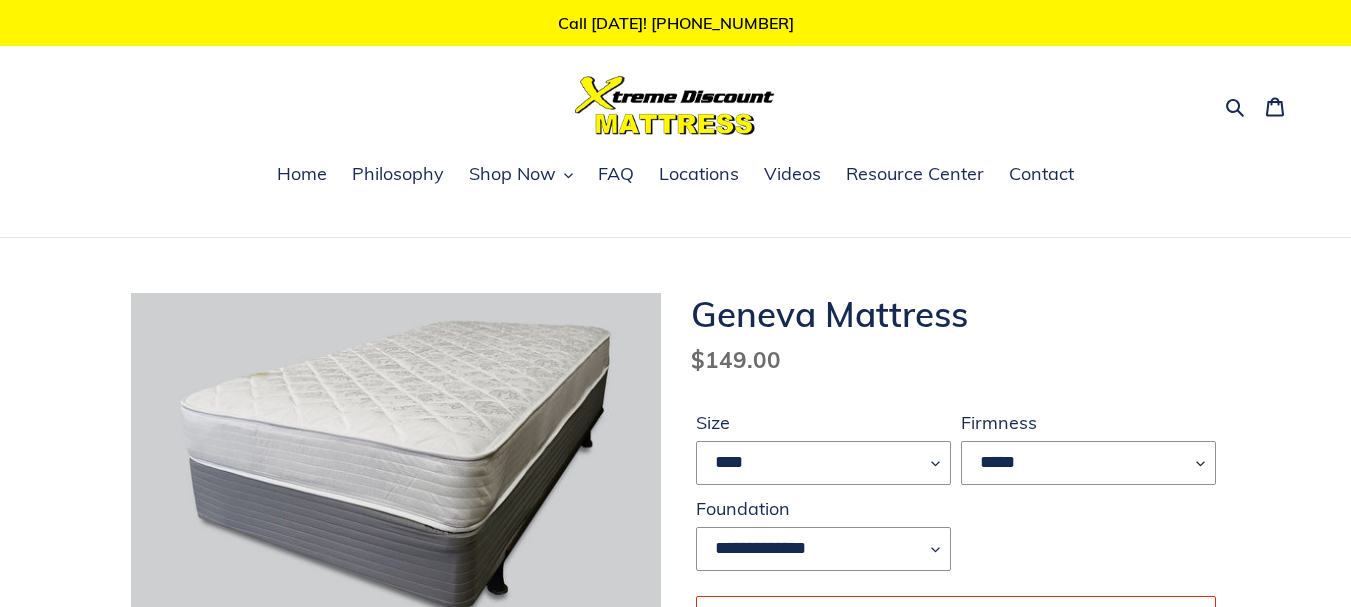 click on "**********" at bounding box center [956, 495] 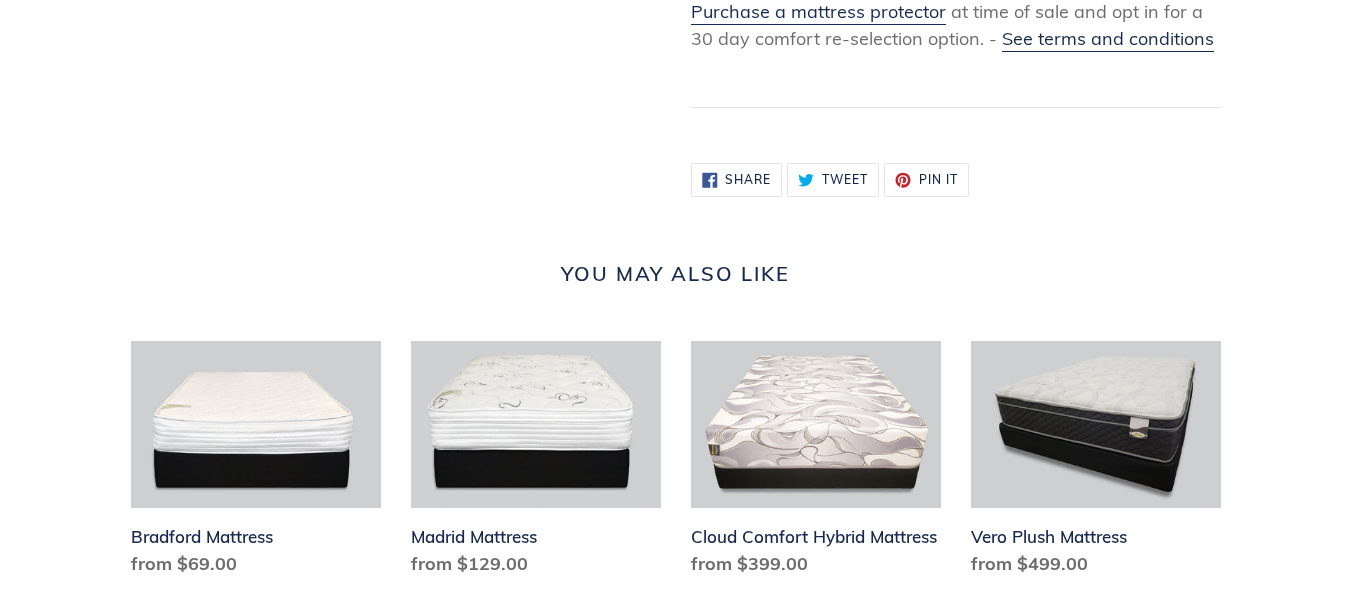 scroll, scrollTop: 2400, scrollLeft: 0, axis: vertical 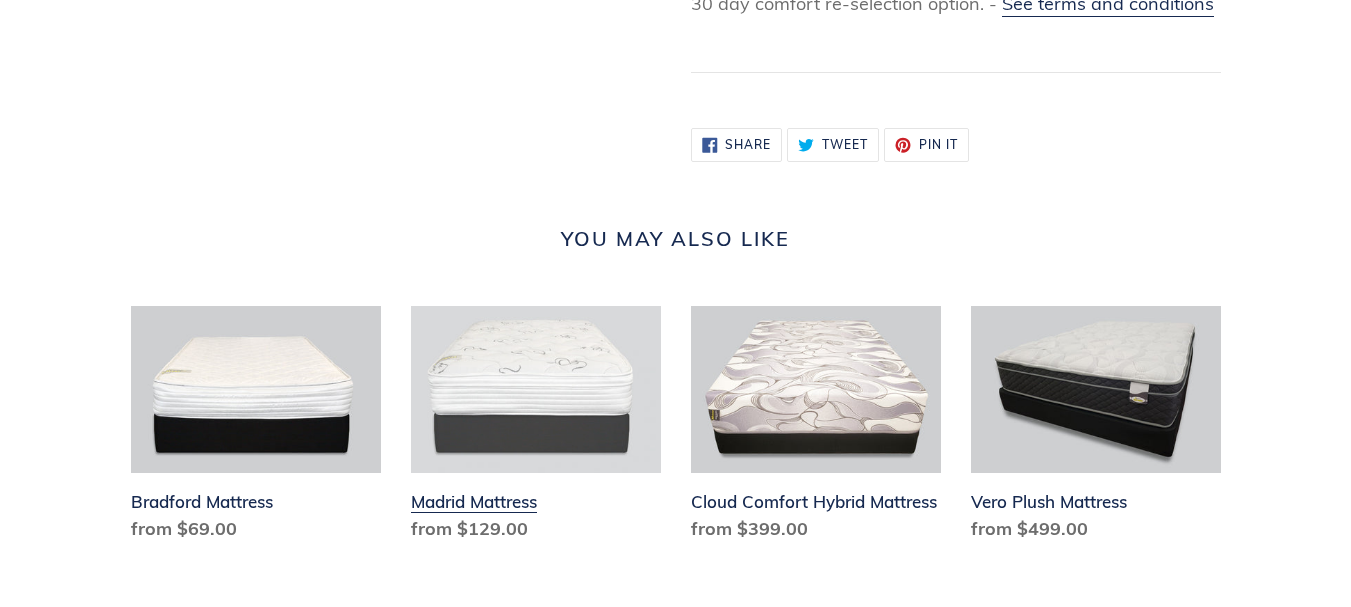 click on "Madrid Mattress" at bounding box center [536, 428] 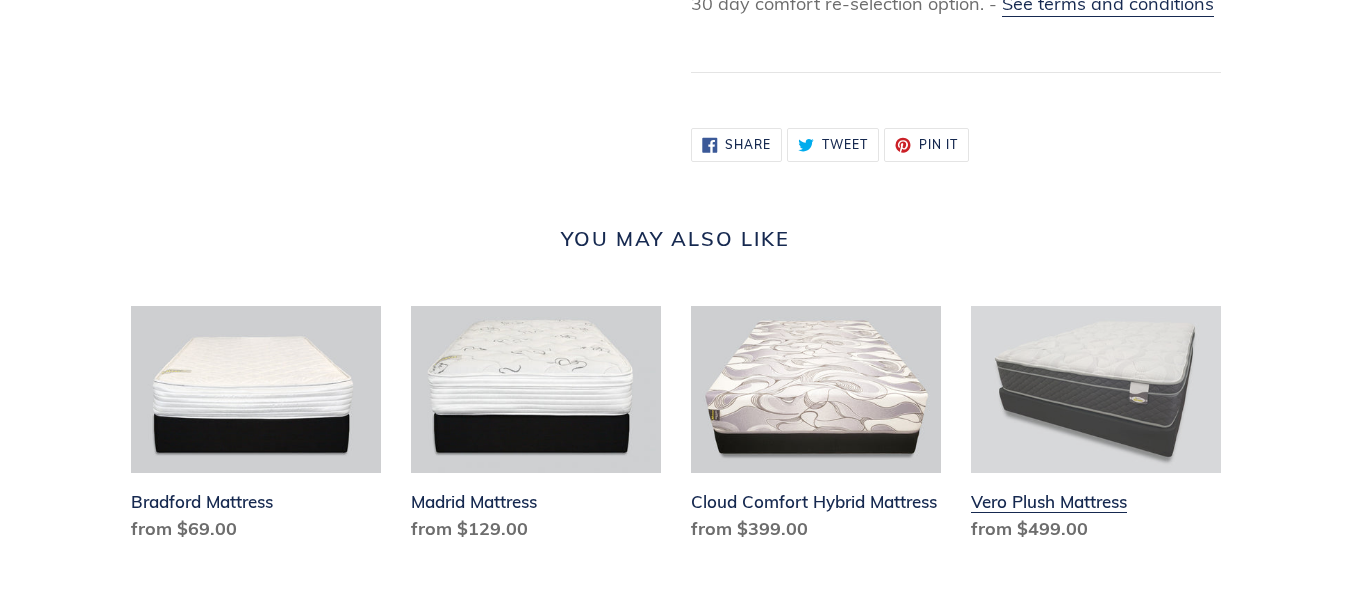 click on "Vero Plush Mattress" at bounding box center (1096, 428) 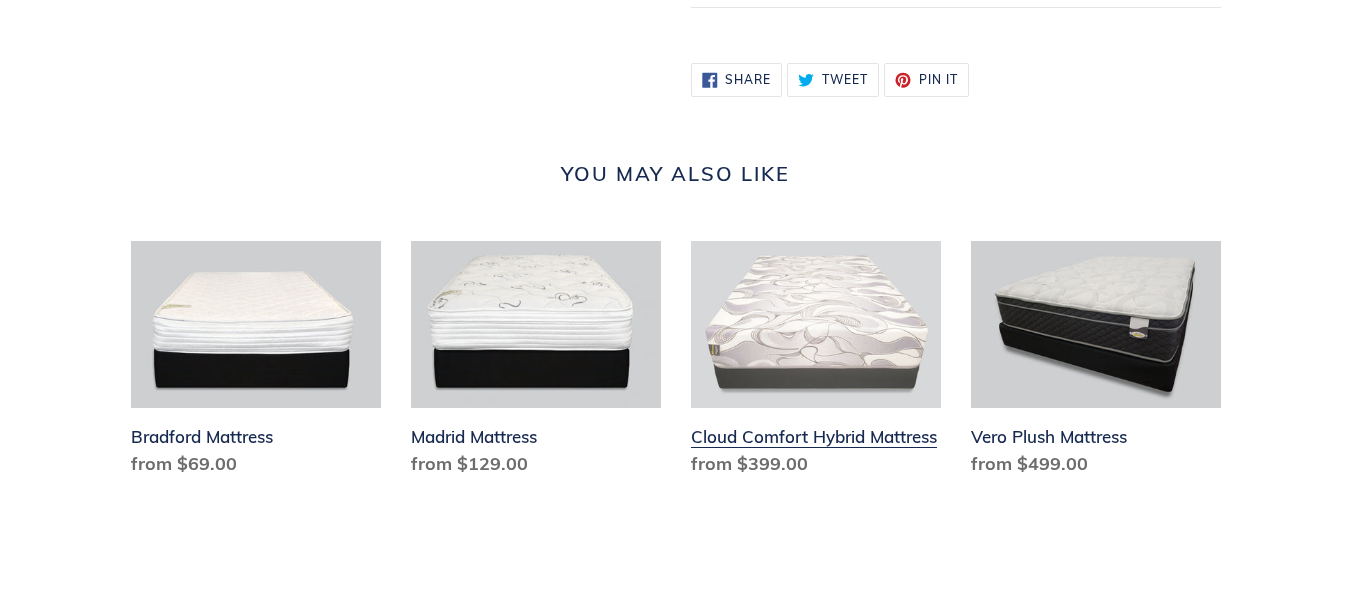 scroll, scrollTop: 2500, scrollLeft: 0, axis: vertical 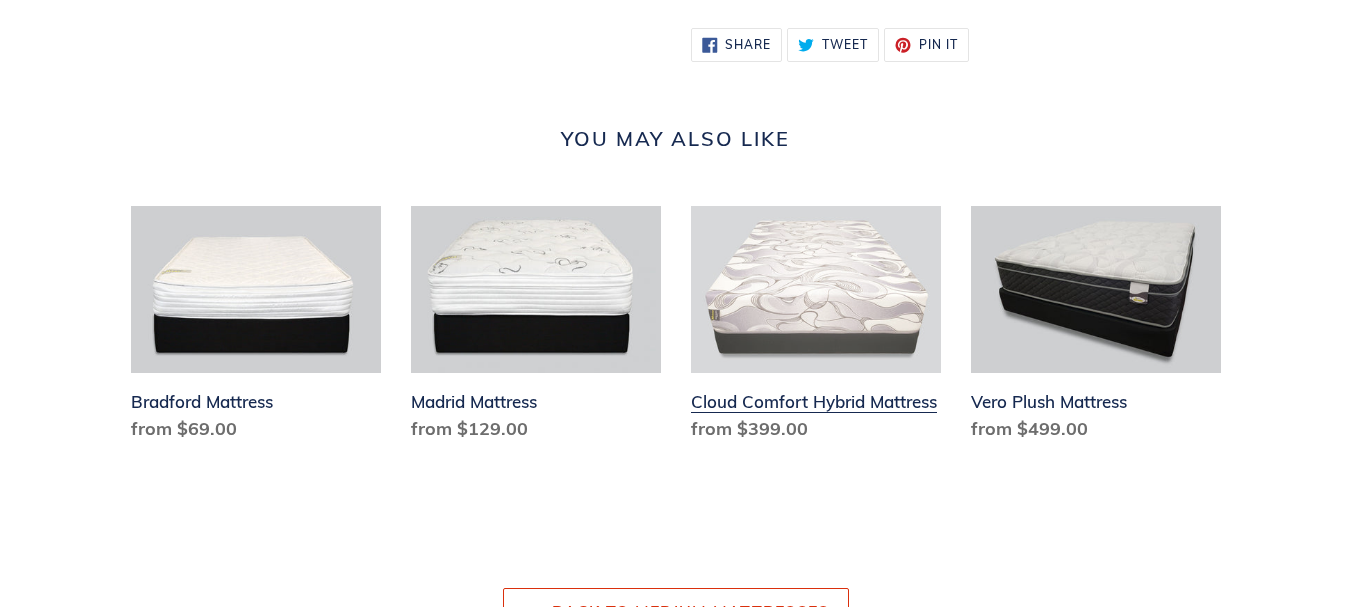 click on "Cloud Comfort Hybrid Mattress" at bounding box center (816, 328) 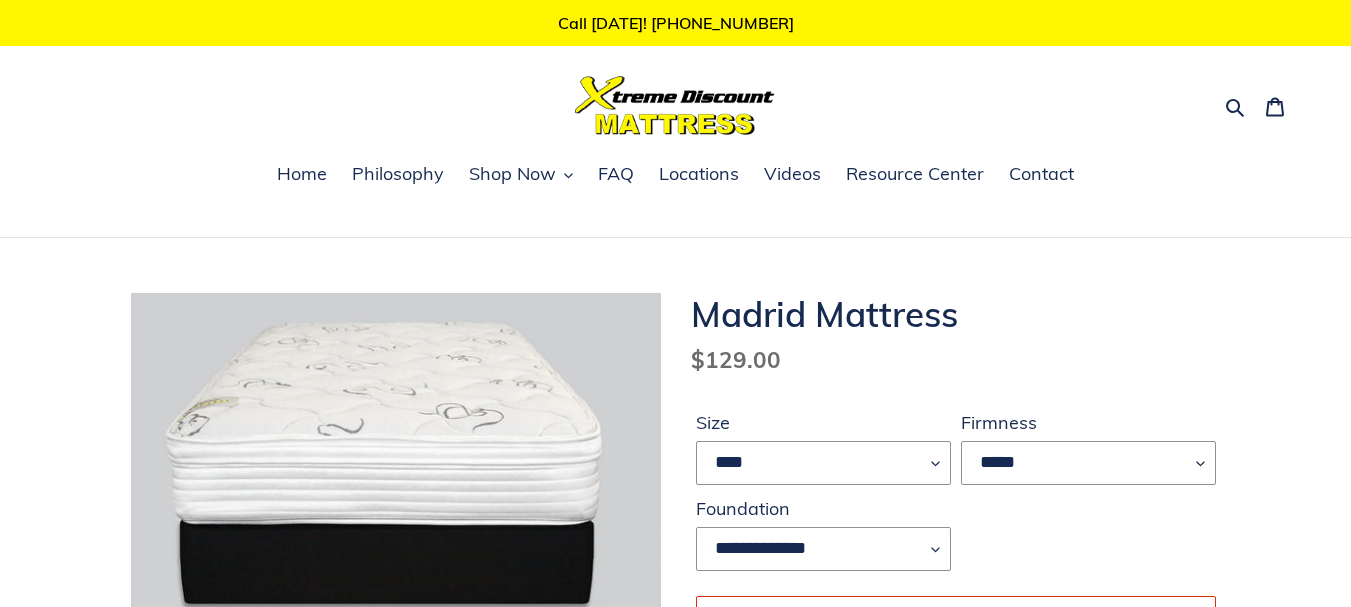 scroll, scrollTop: 0, scrollLeft: 0, axis: both 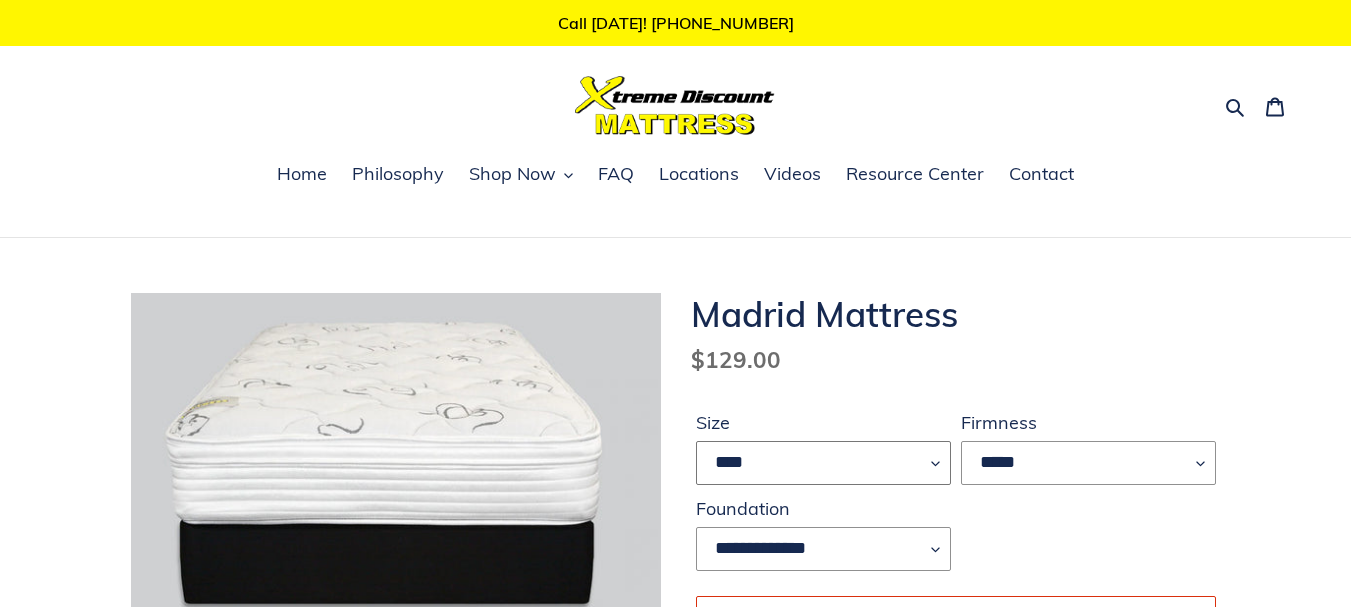 click on "**** **** ***** ****" at bounding box center (823, 463) 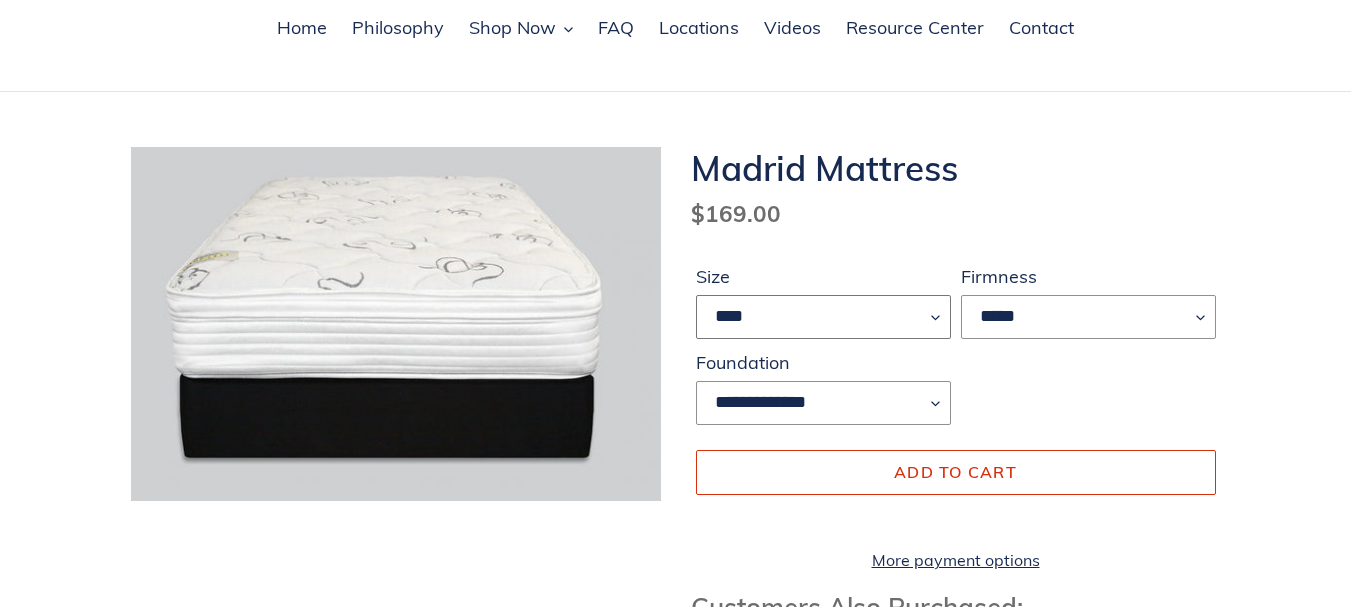 scroll, scrollTop: 100, scrollLeft: 0, axis: vertical 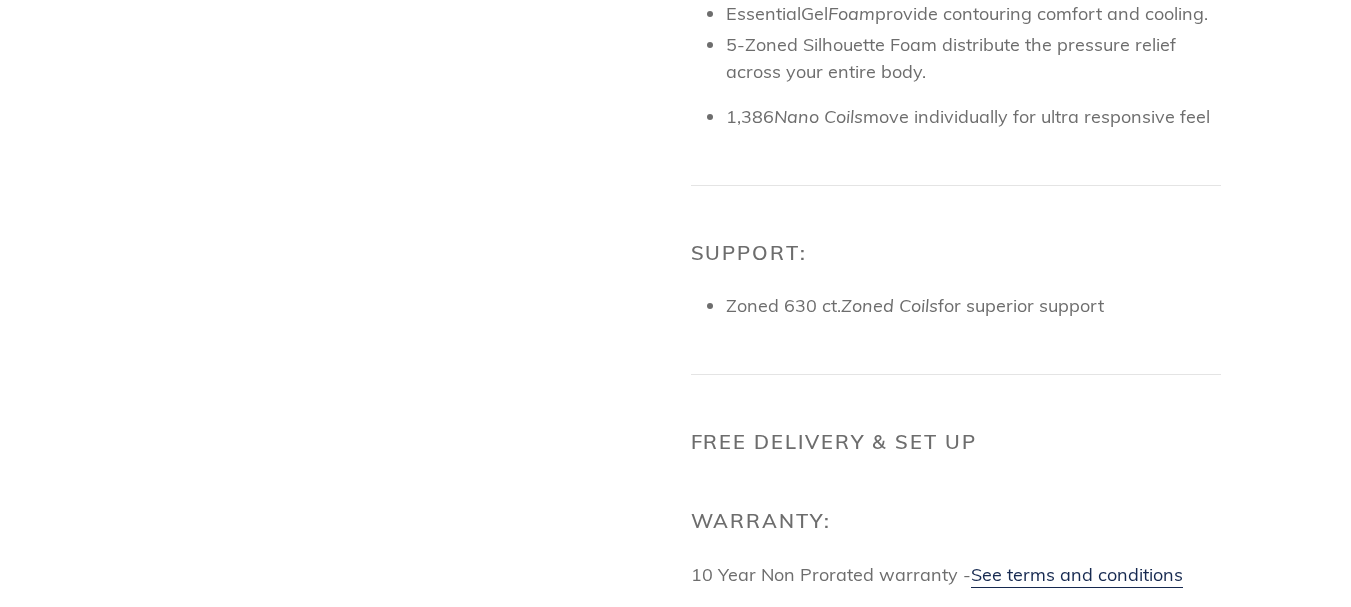 click on "Zoned Coils" at bounding box center [889, 305] 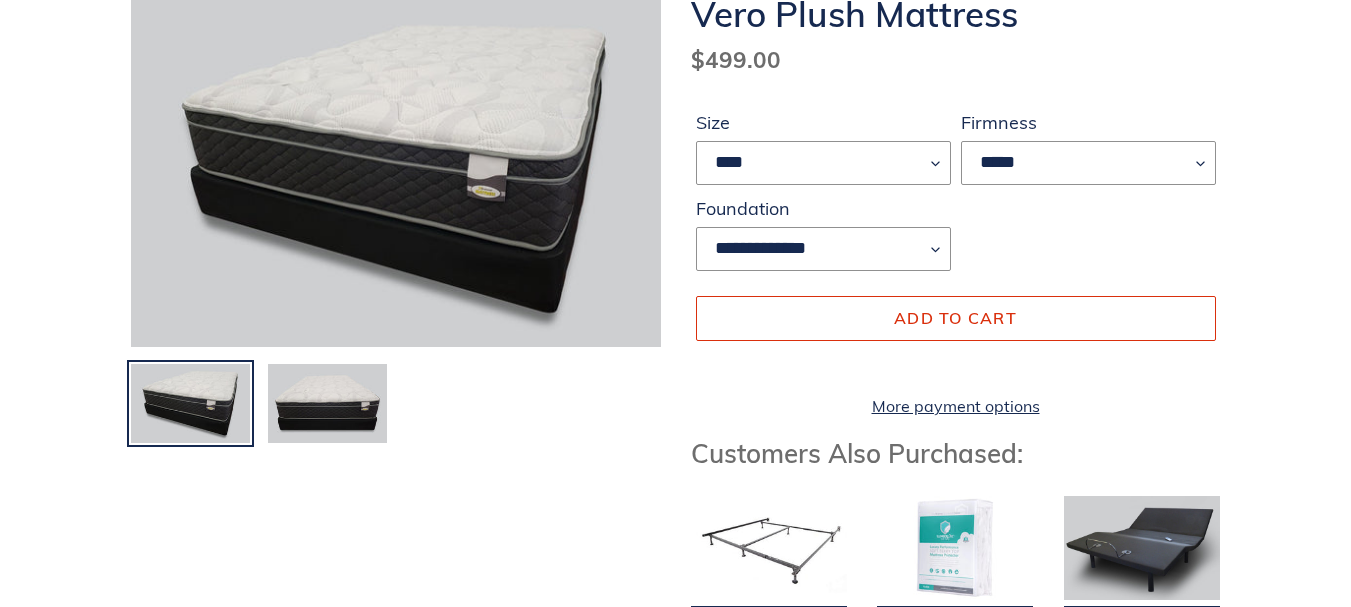 scroll, scrollTop: 200, scrollLeft: 0, axis: vertical 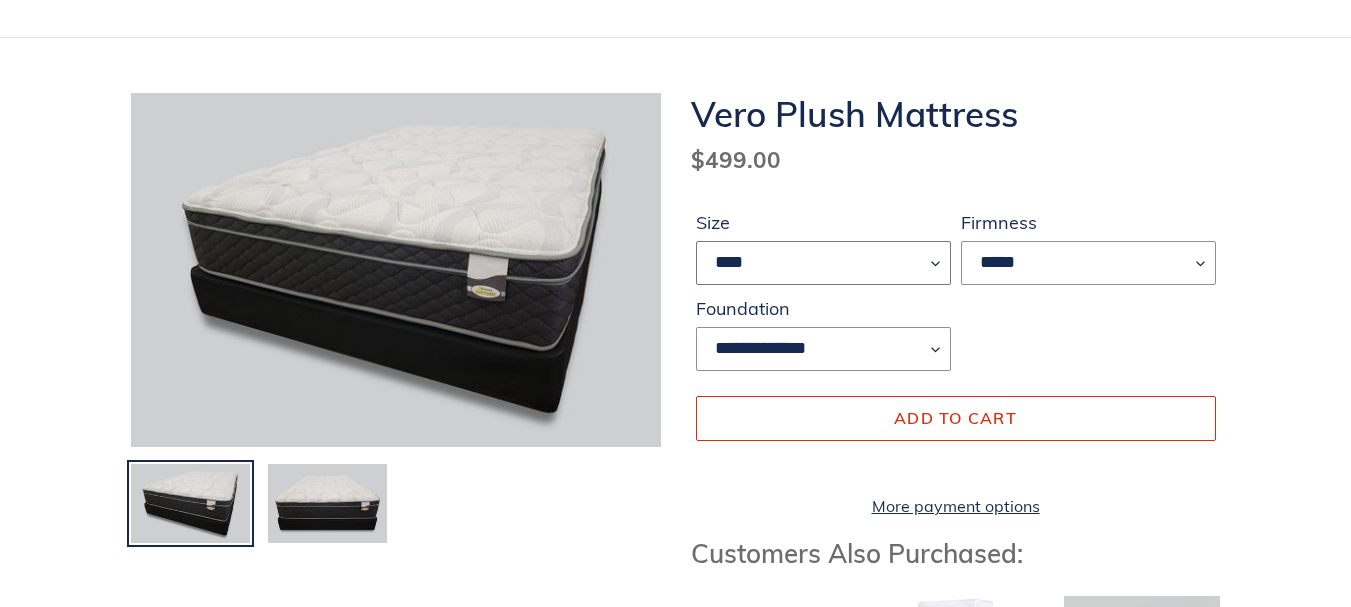 click on "**** ******* **** ***** ****" at bounding box center [823, 263] 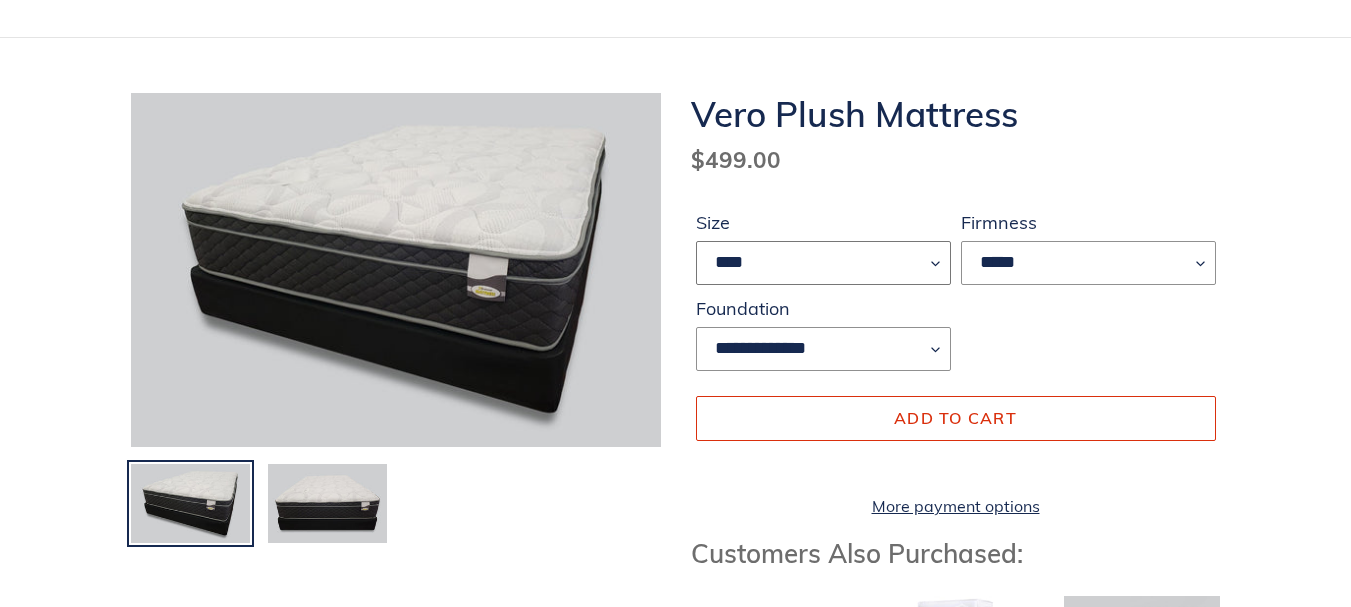 select on "****" 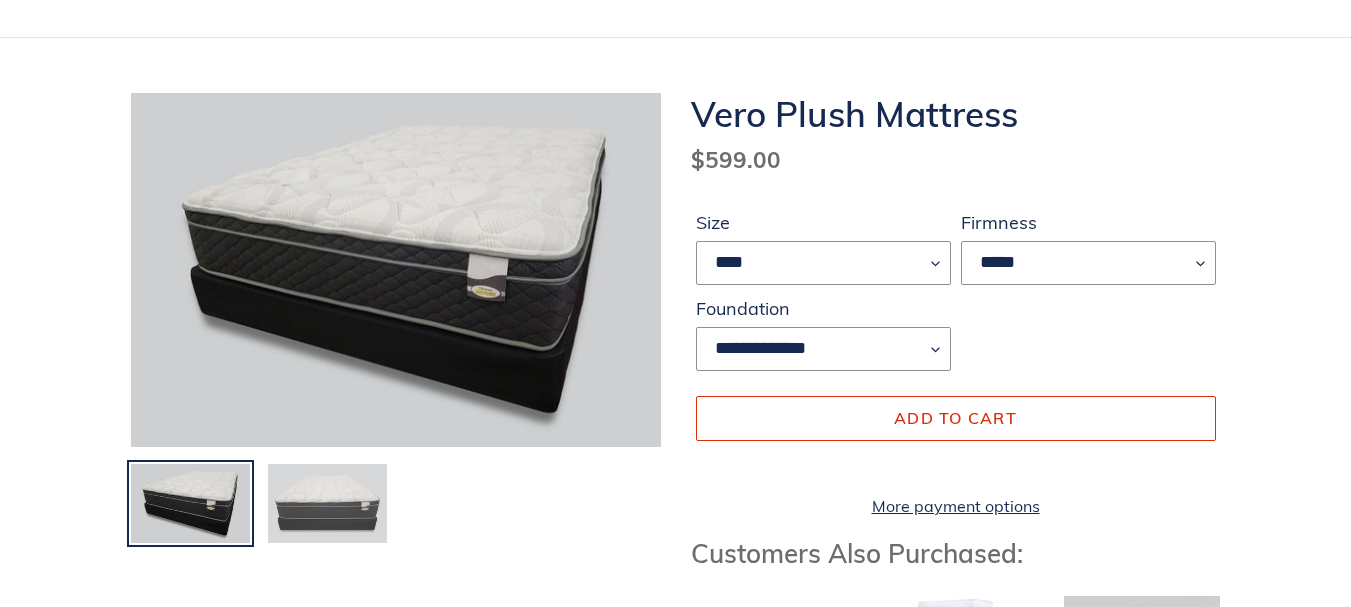 click at bounding box center (327, 504) 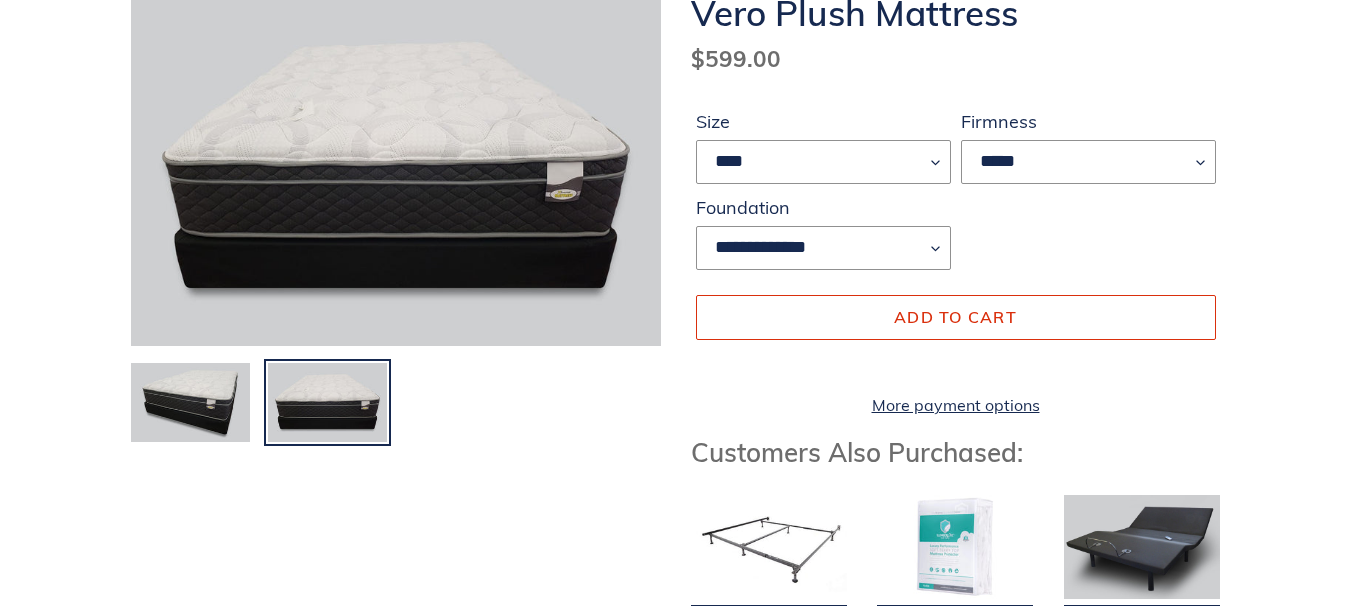 scroll, scrollTop: 300, scrollLeft: 0, axis: vertical 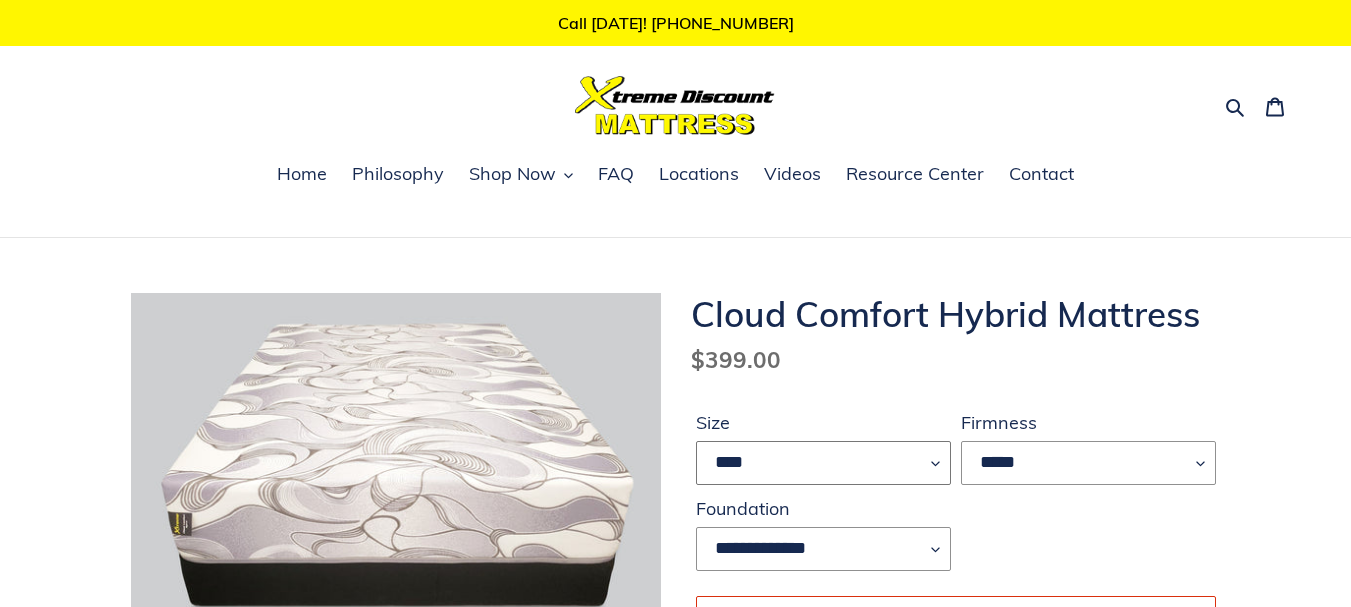 click on "**** ******* **** ***** ****" at bounding box center [823, 463] 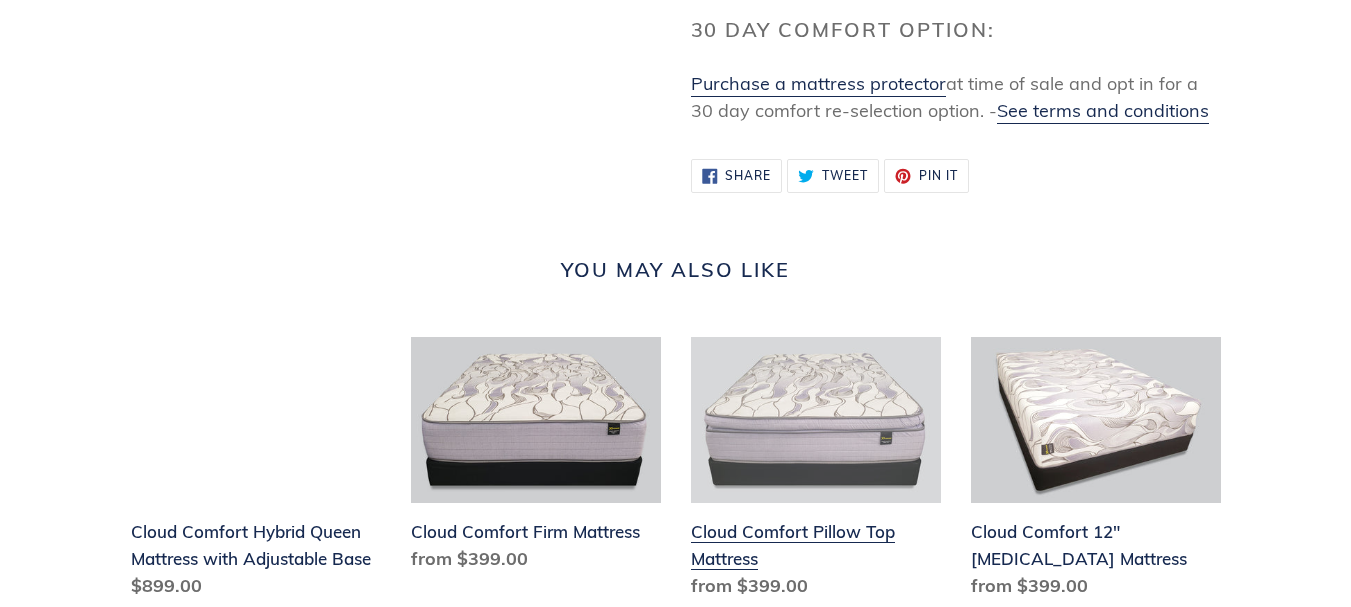 scroll, scrollTop: 2100, scrollLeft: 0, axis: vertical 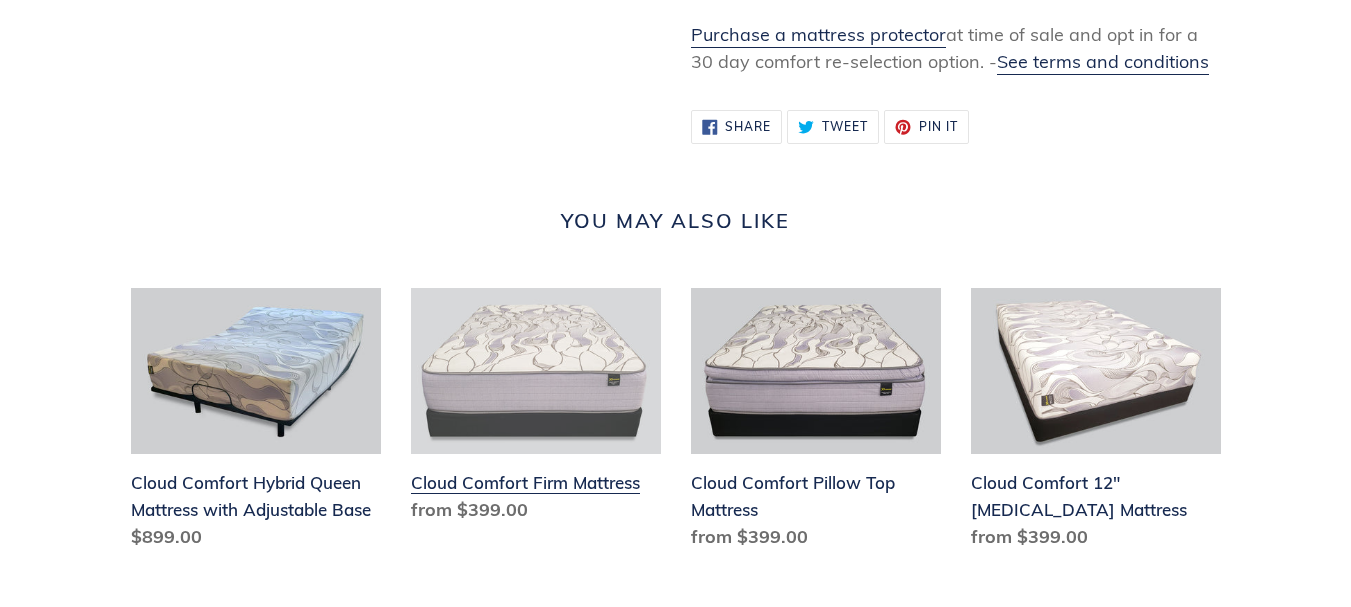 click on "Cloud Comfort Firm Mattress" at bounding box center [536, 410] 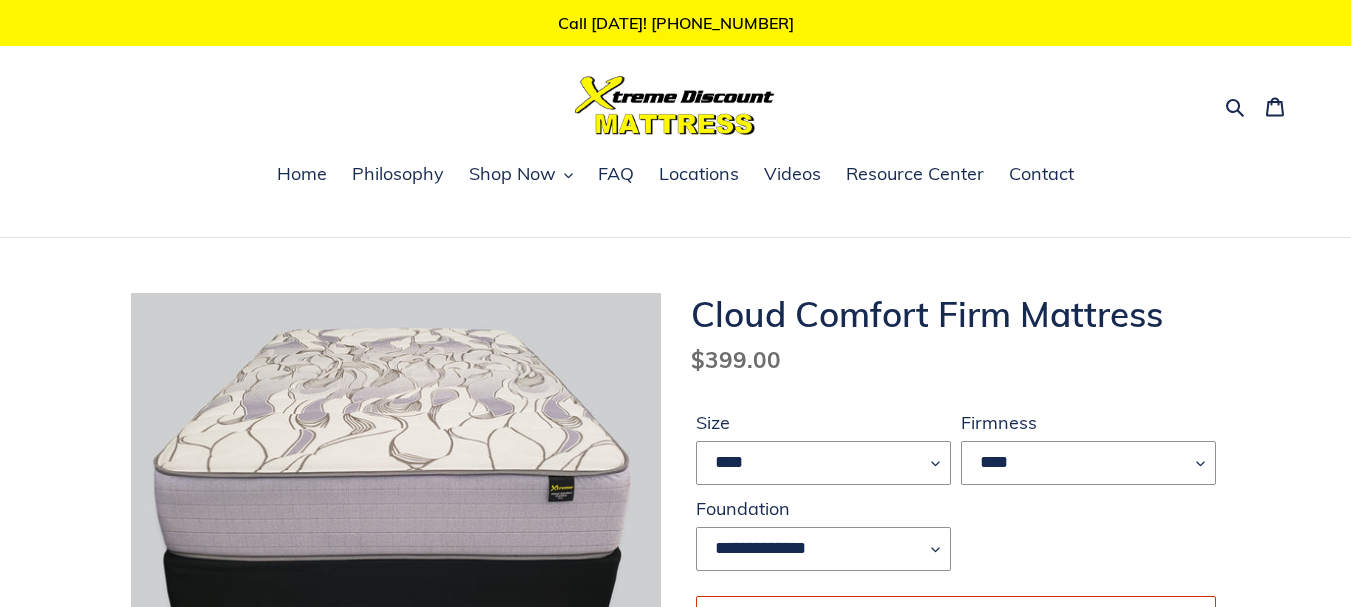 scroll, scrollTop: 0, scrollLeft: 0, axis: both 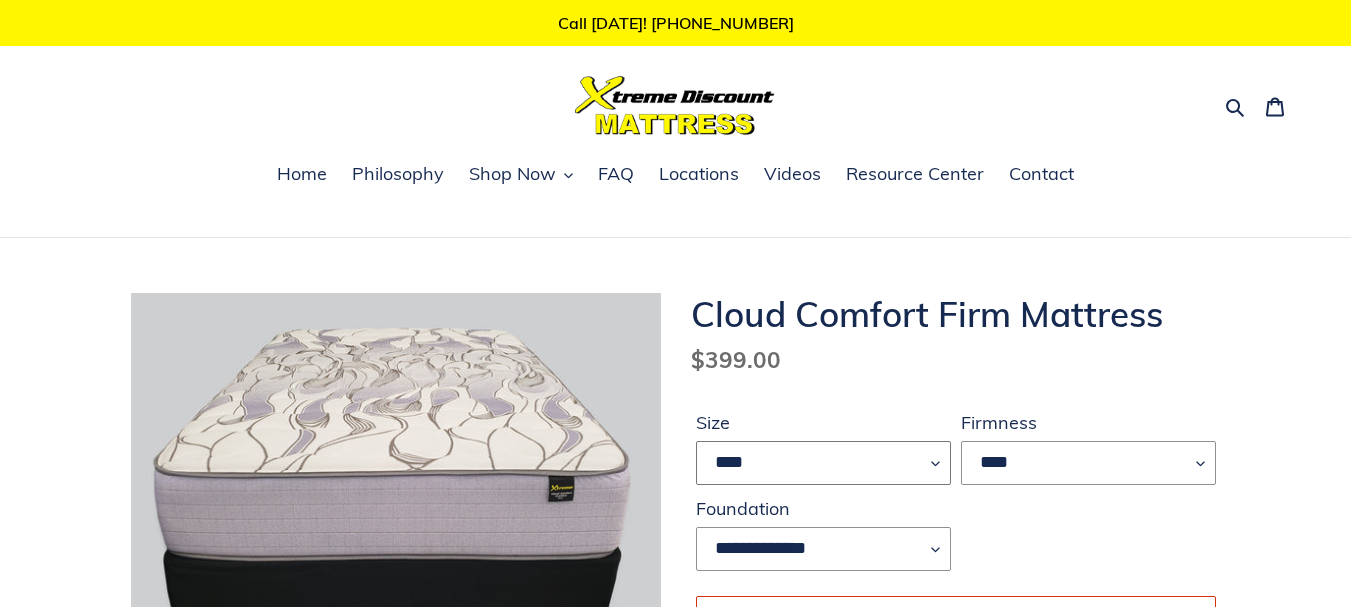 click on "**** ******* **** ***** ****" at bounding box center [823, 463] 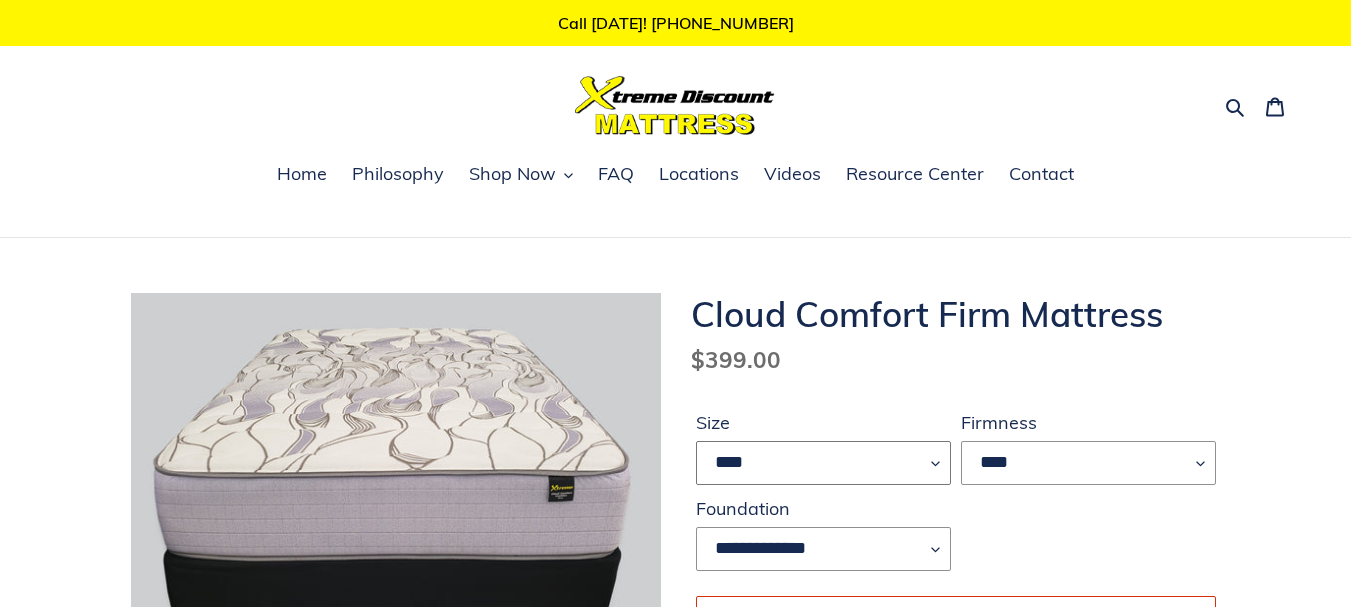 select on "****" 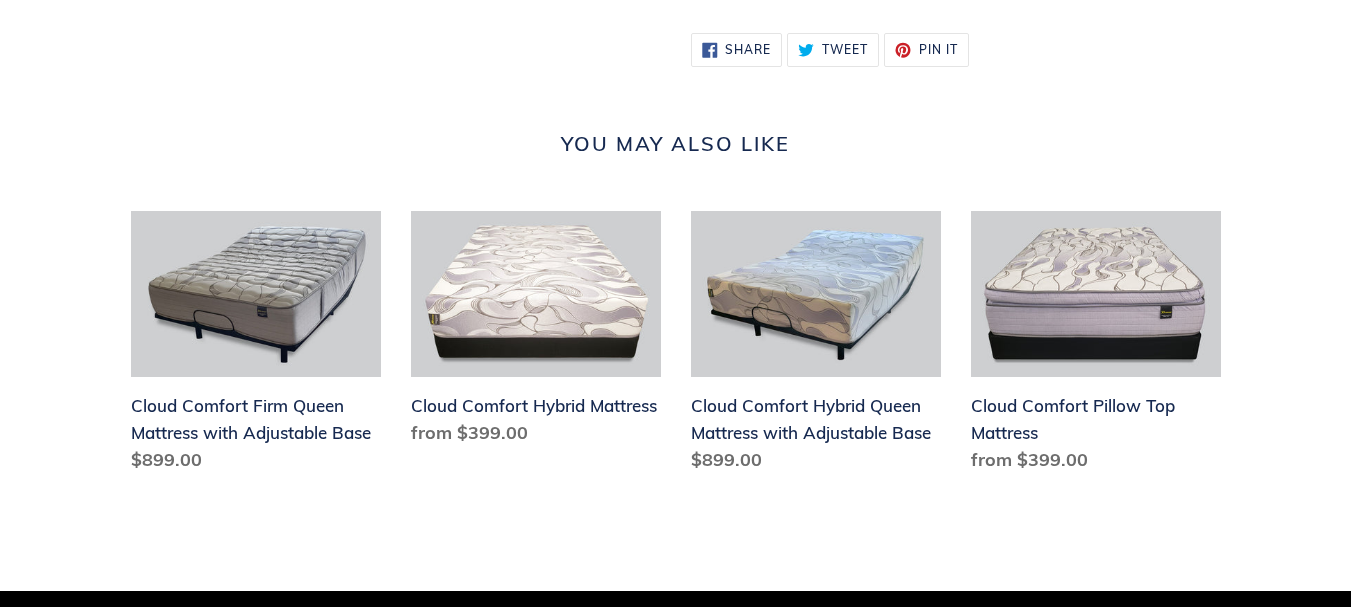 scroll, scrollTop: 2200, scrollLeft: 0, axis: vertical 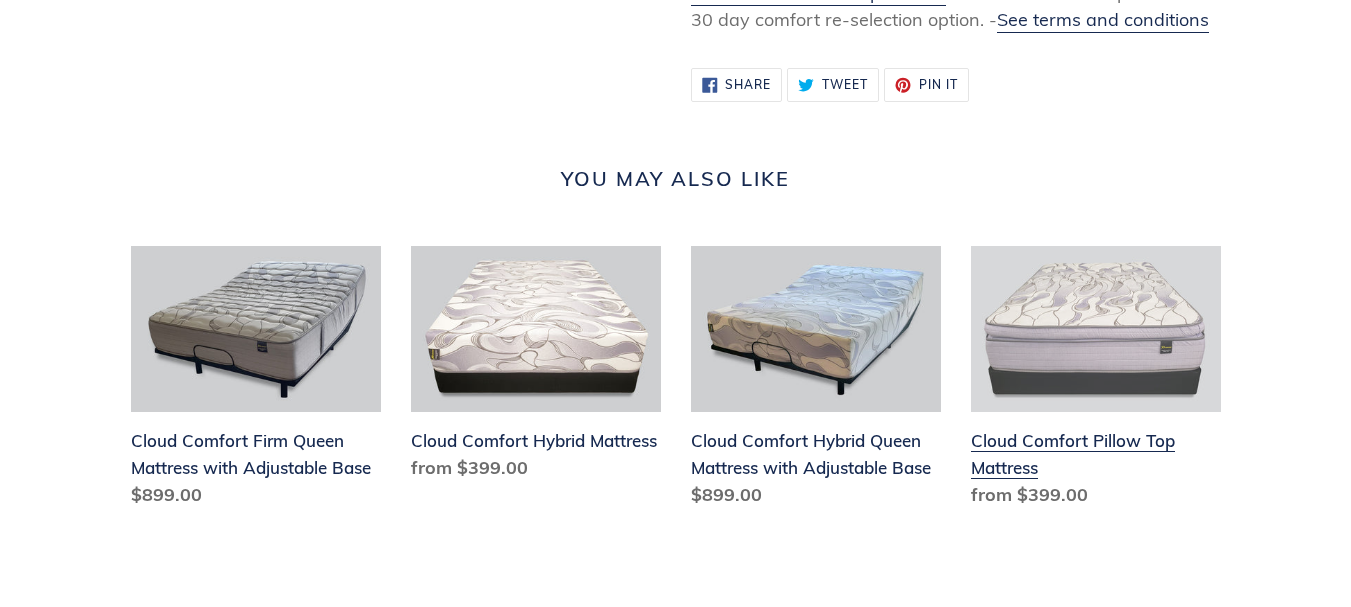 click on "Cloud Comfort Pillow Top Mattress" at bounding box center [1096, 381] 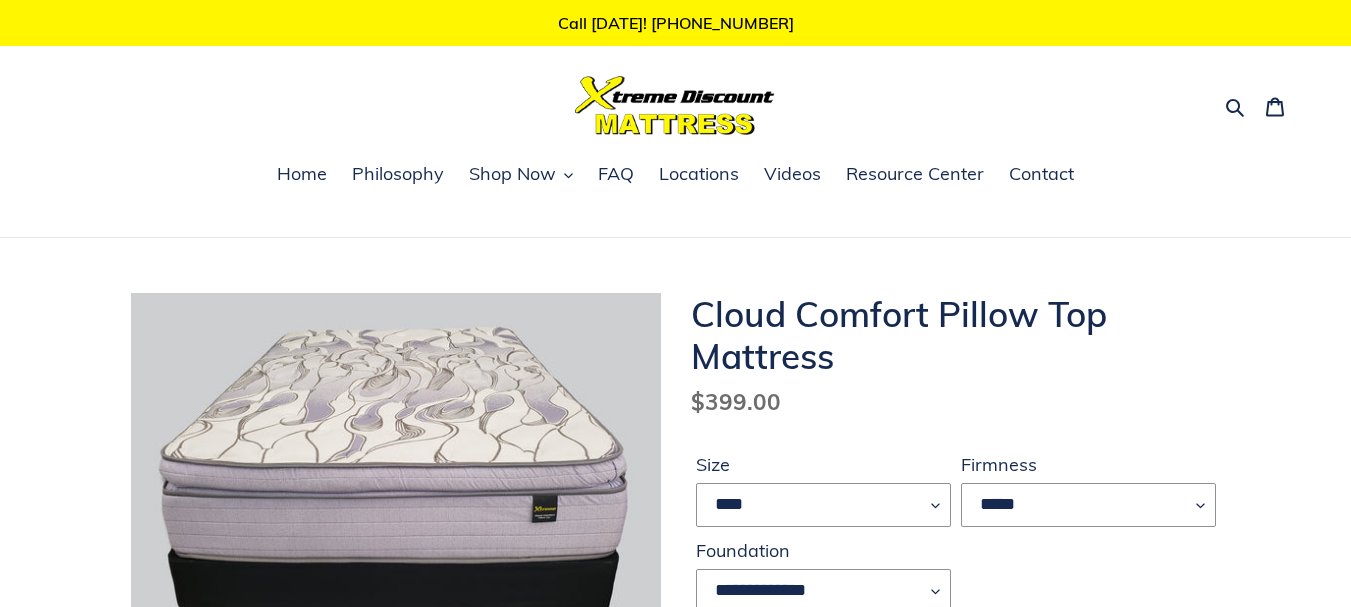 scroll, scrollTop: 0, scrollLeft: 0, axis: both 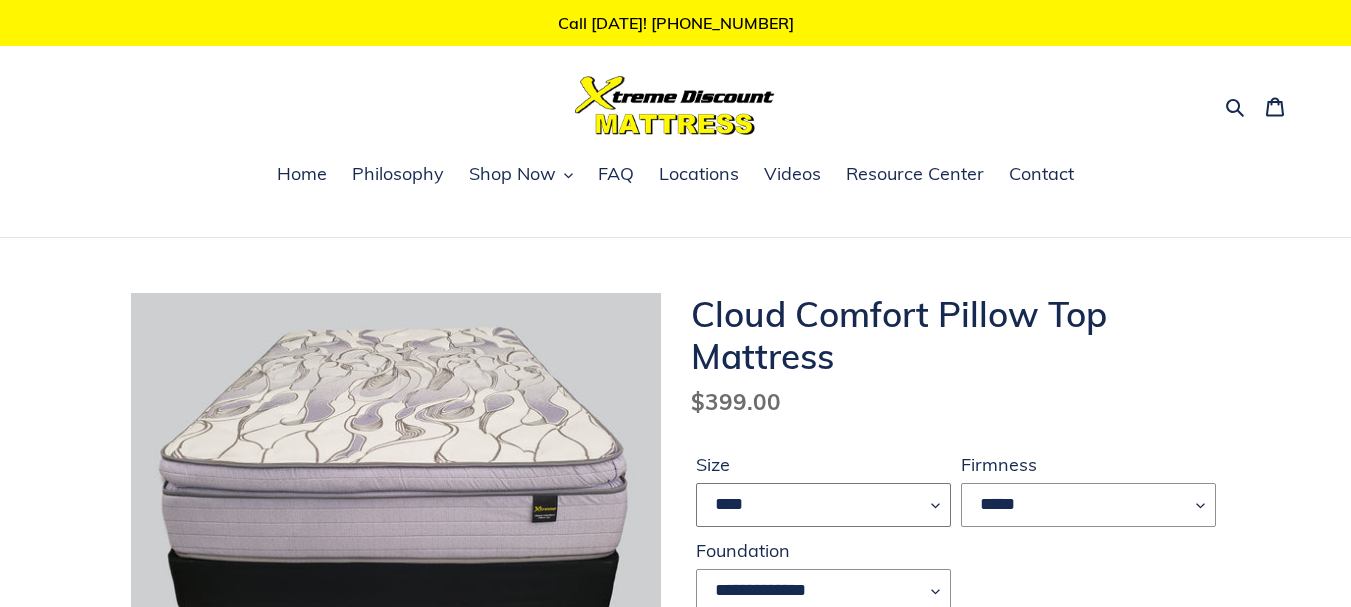click on "**** ******* **** ***** ****" at bounding box center [823, 505] 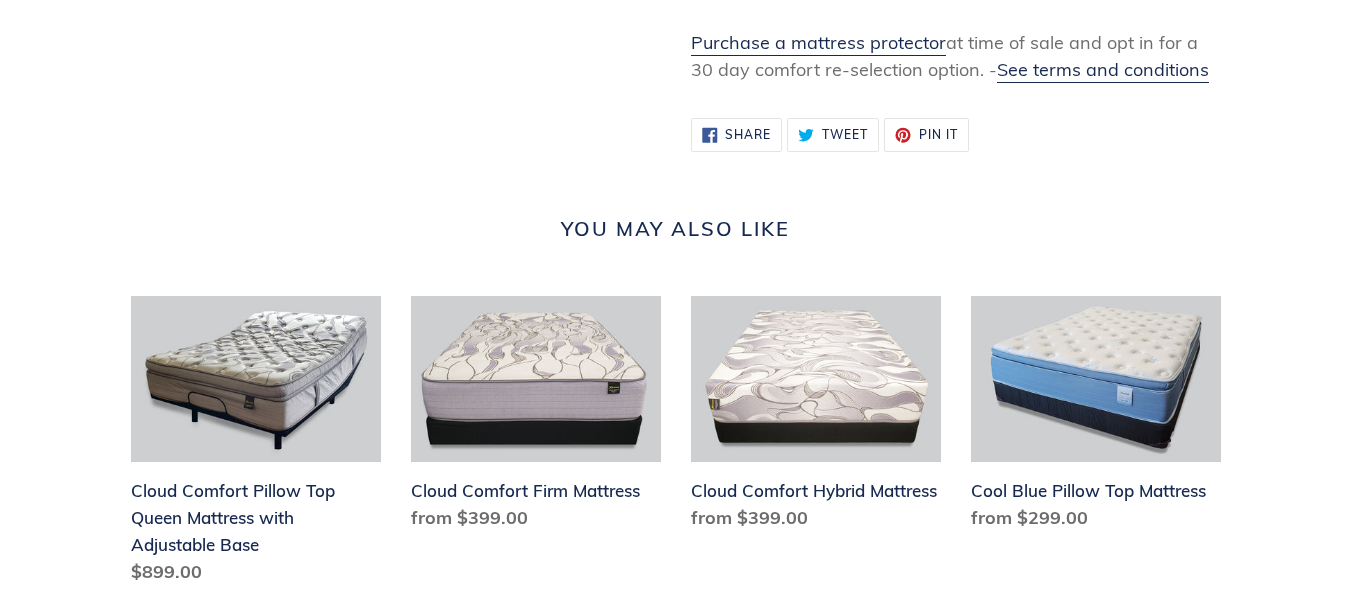 scroll, scrollTop: 2200, scrollLeft: 0, axis: vertical 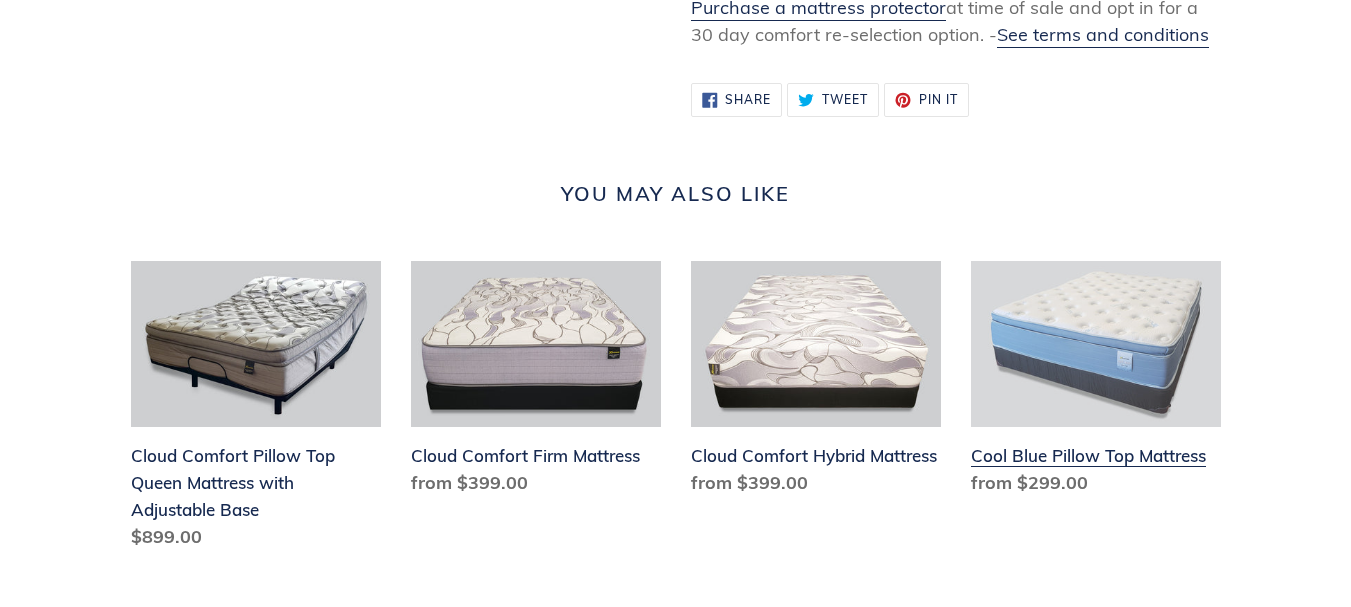 click on "Cool Blue Pillow Top Mattress" at bounding box center [1096, 383] 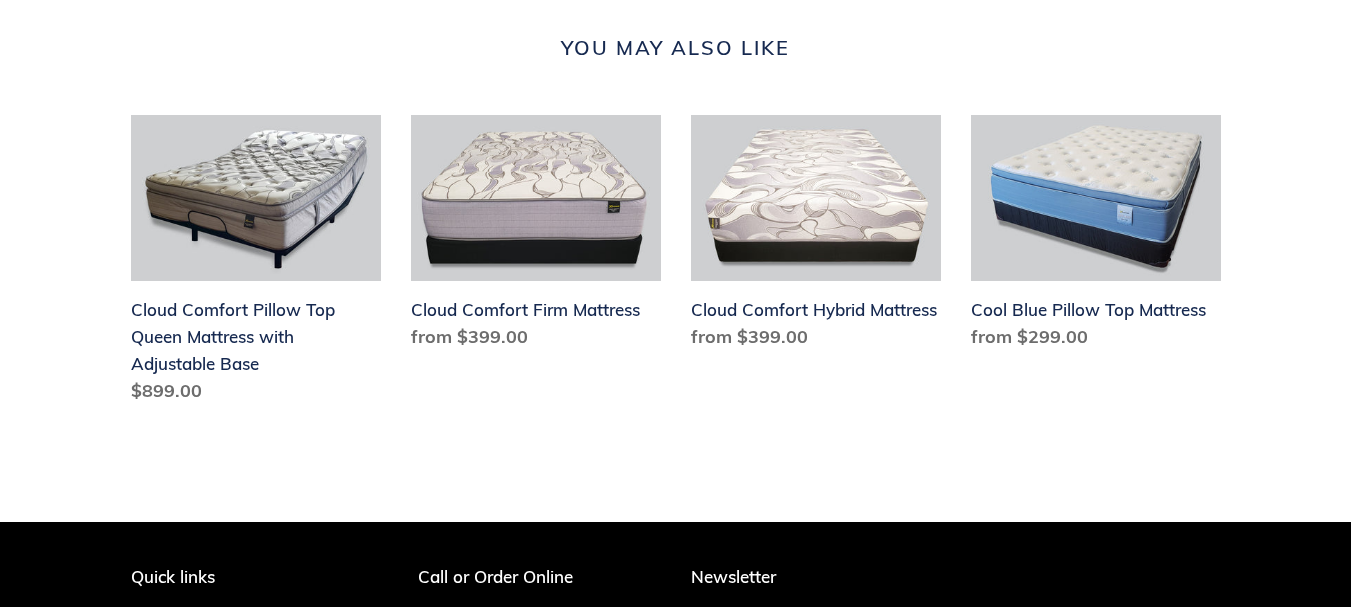 scroll, scrollTop: 2300, scrollLeft: 0, axis: vertical 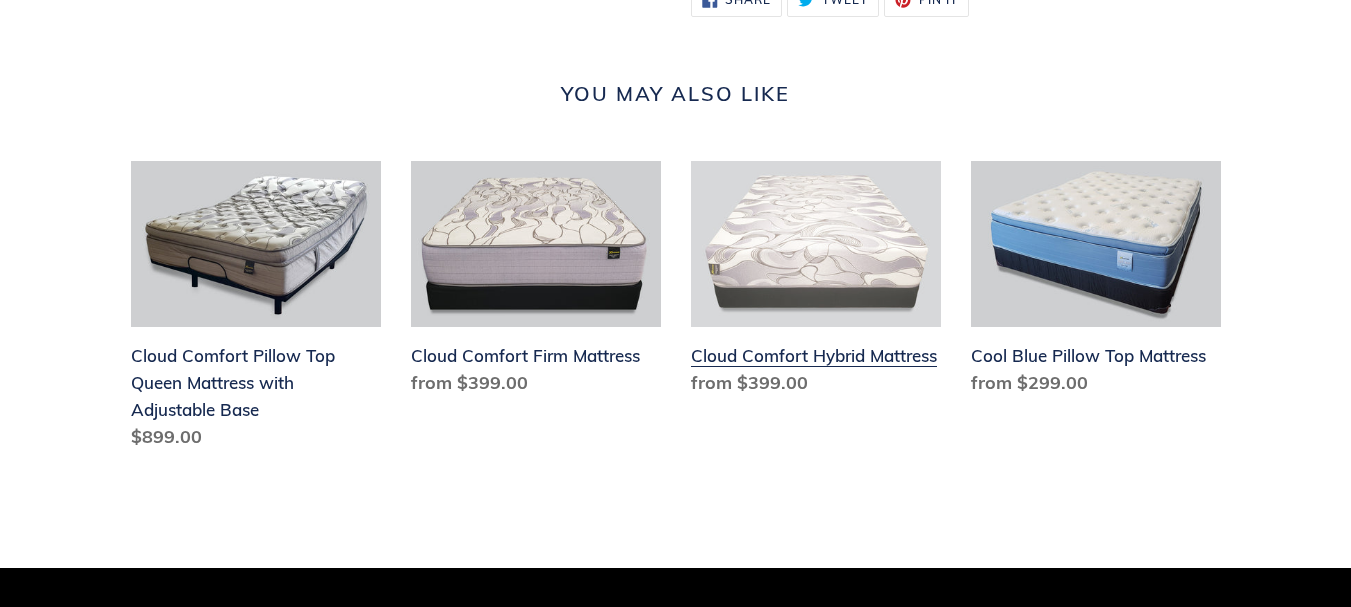 click on "Cloud Comfort Hybrid Mattress" at bounding box center (816, 283) 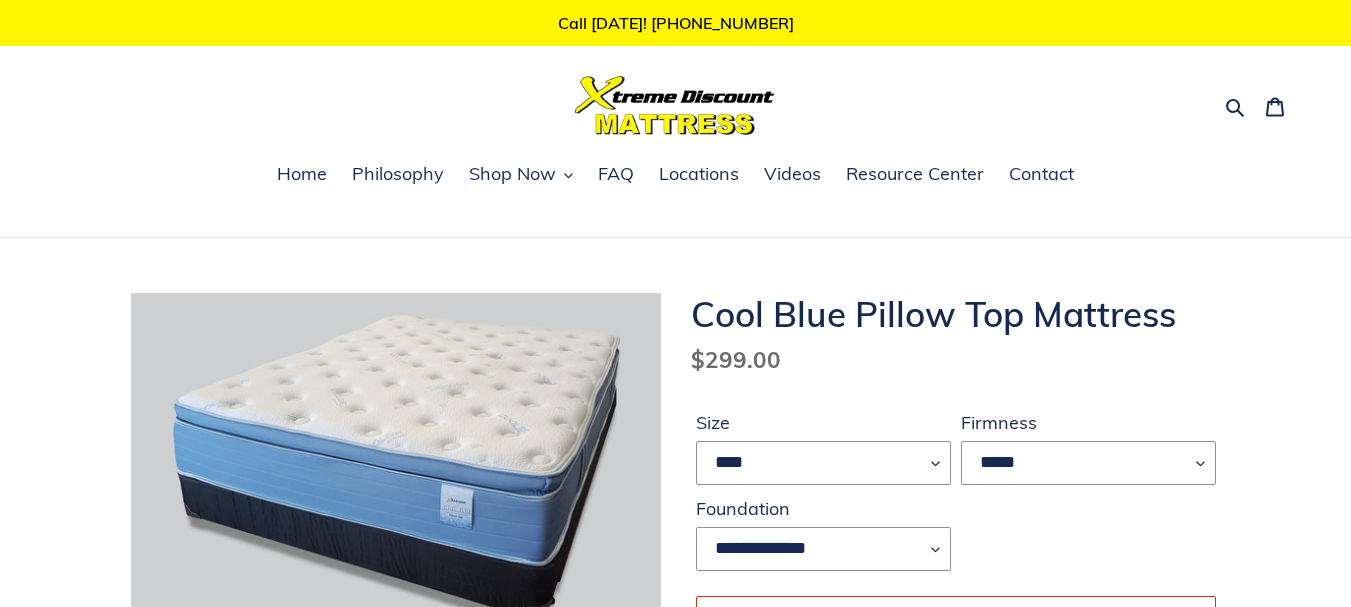scroll, scrollTop: 0, scrollLeft: 0, axis: both 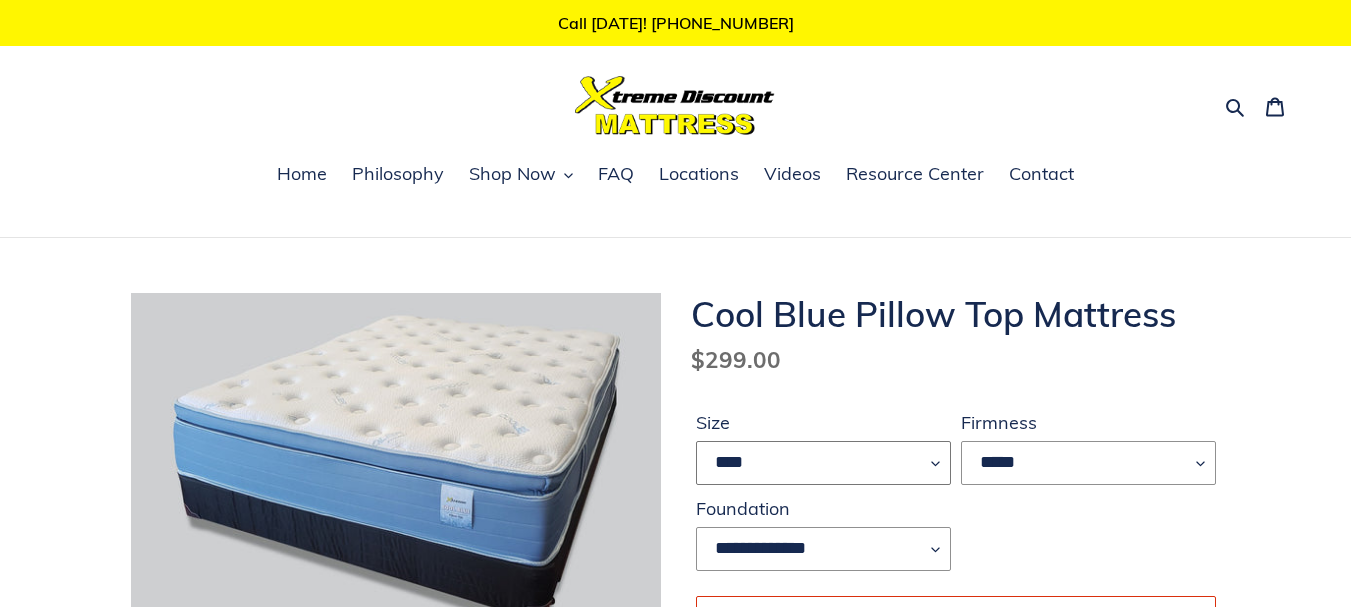 click on "**** ******* **** ***** ****" at bounding box center (823, 463) 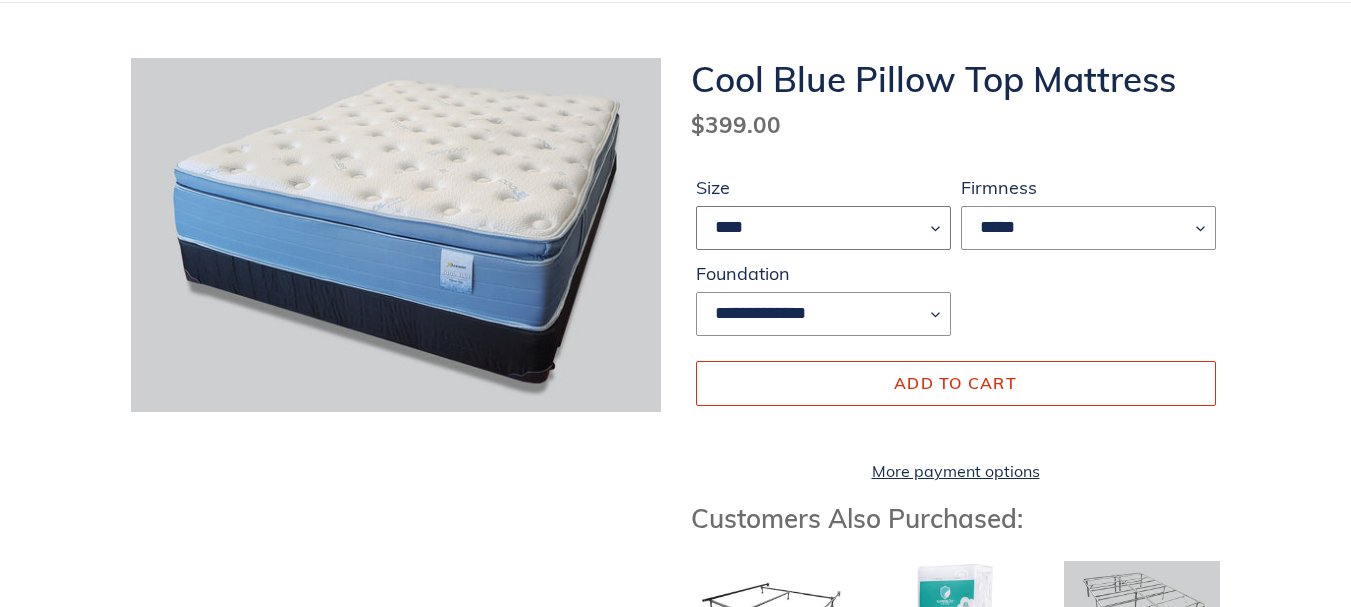 scroll, scrollTop: 200, scrollLeft: 0, axis: vertical 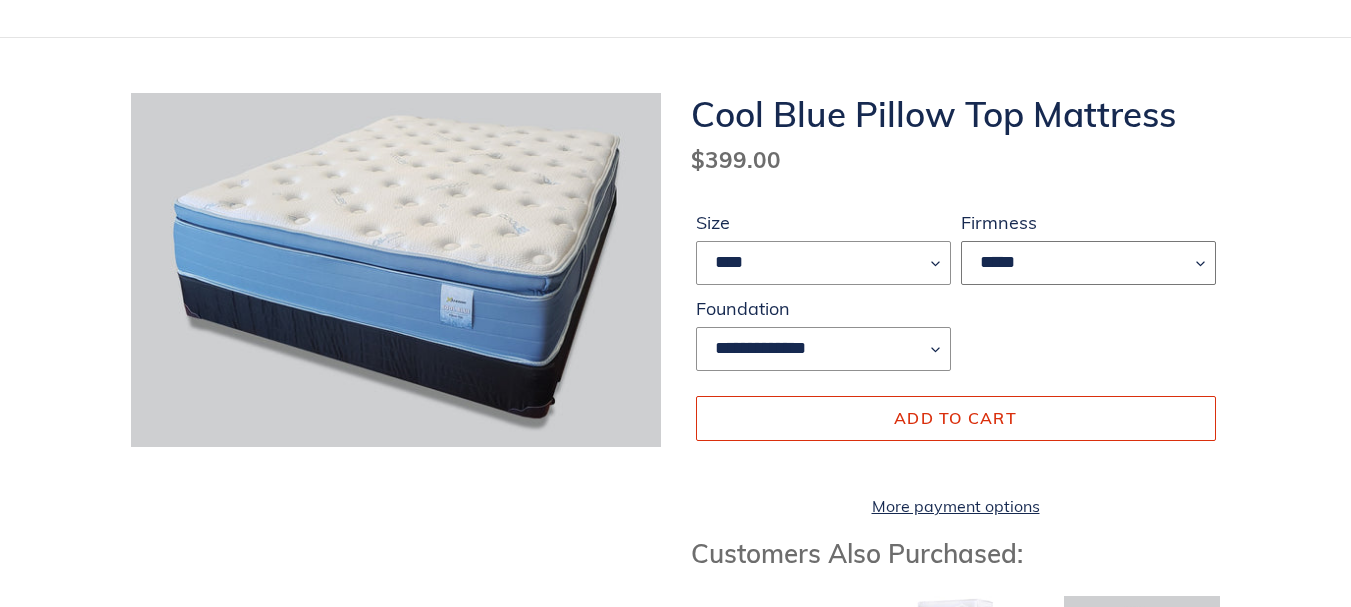 click on "*****" at bounding box center [1088, 263] 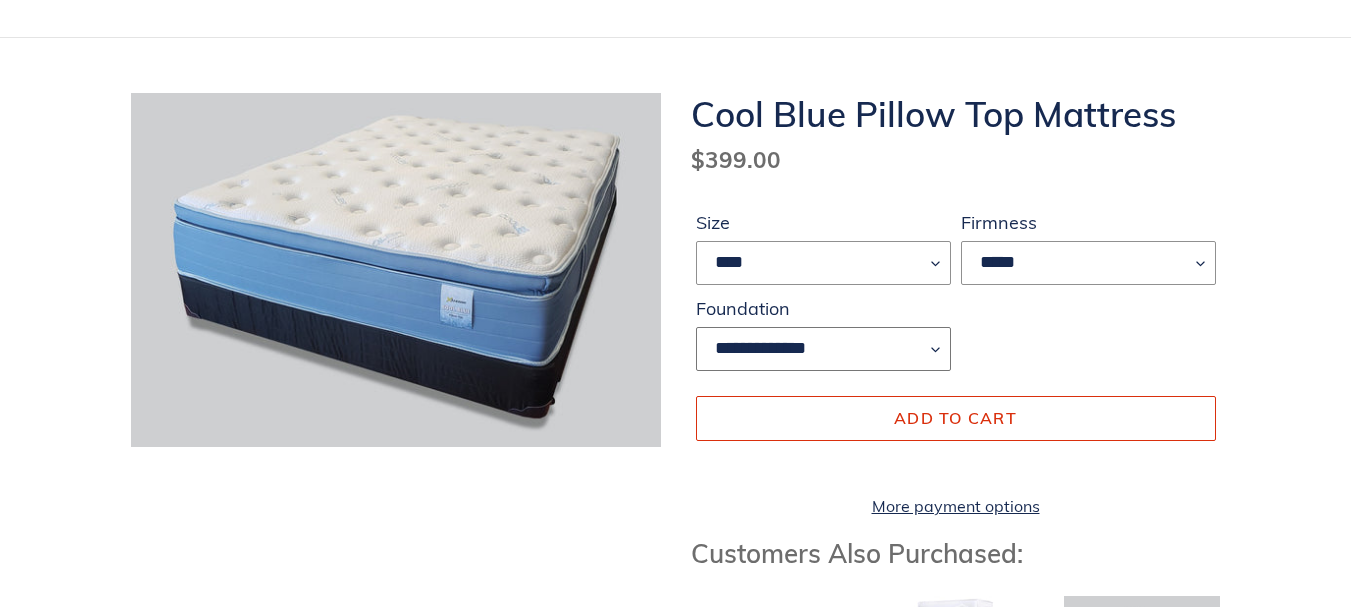 click on "**********" at bounding box center (823, 349) 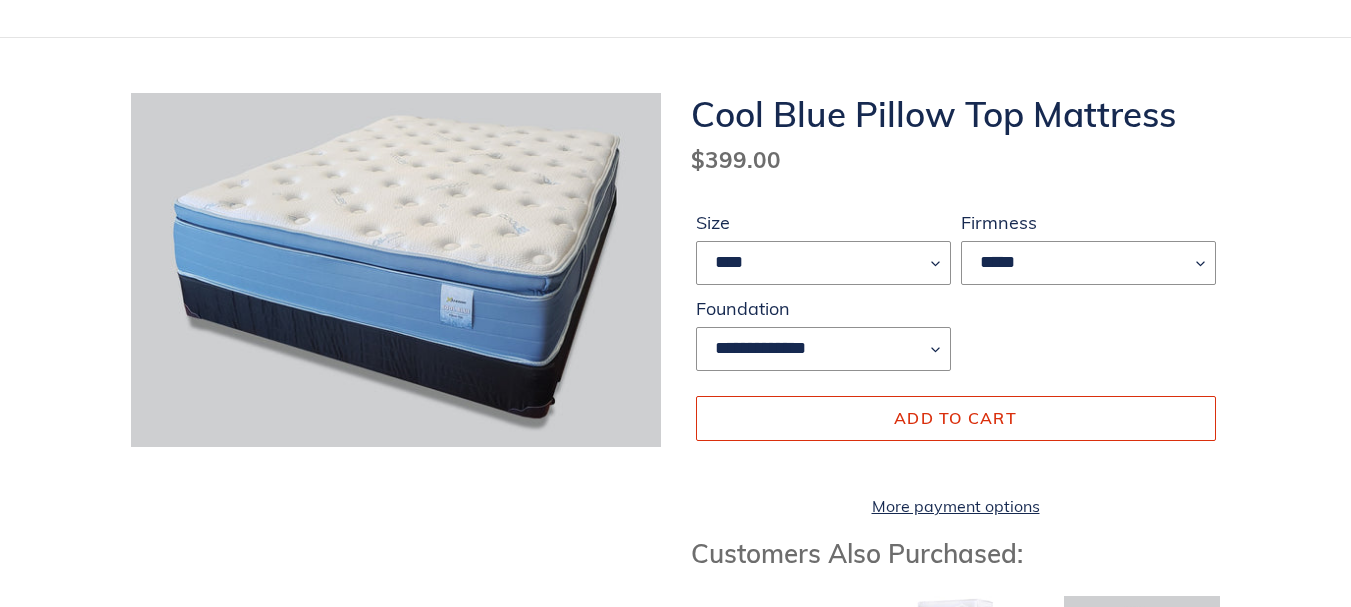click on "**********" at bounding box center [956, 357] 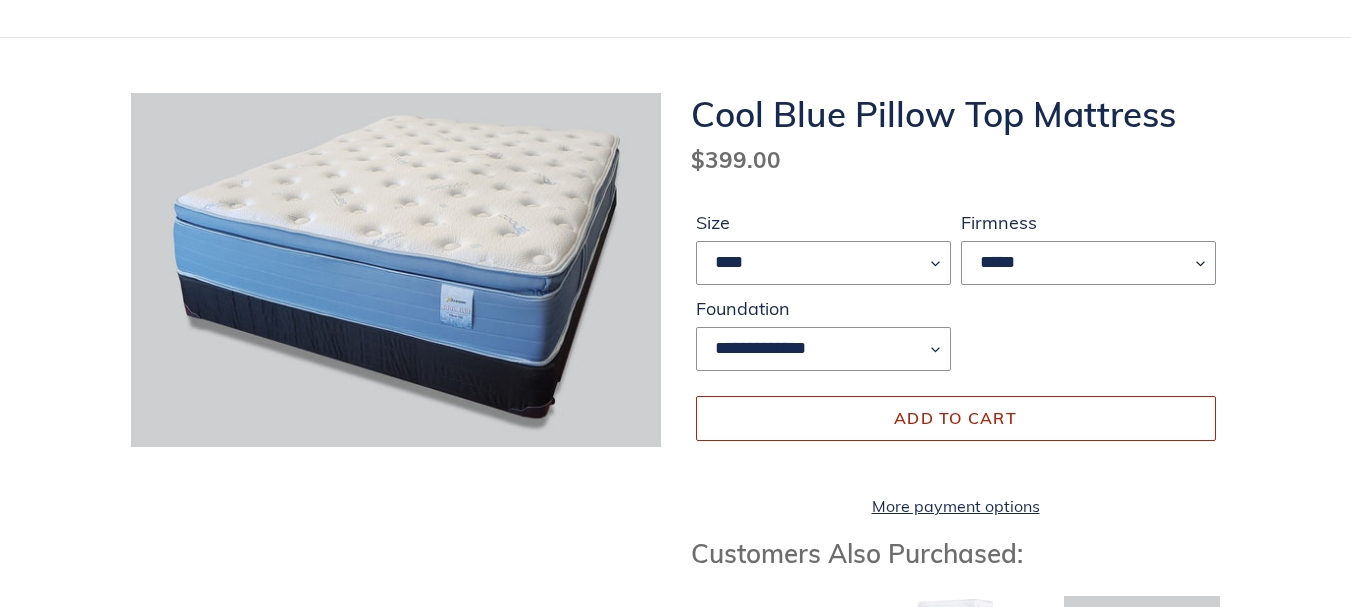 drag, startPoint x: 887, startPoint y: 453, endPoint x: 813, endPoint y: 433, distance: 76.655075 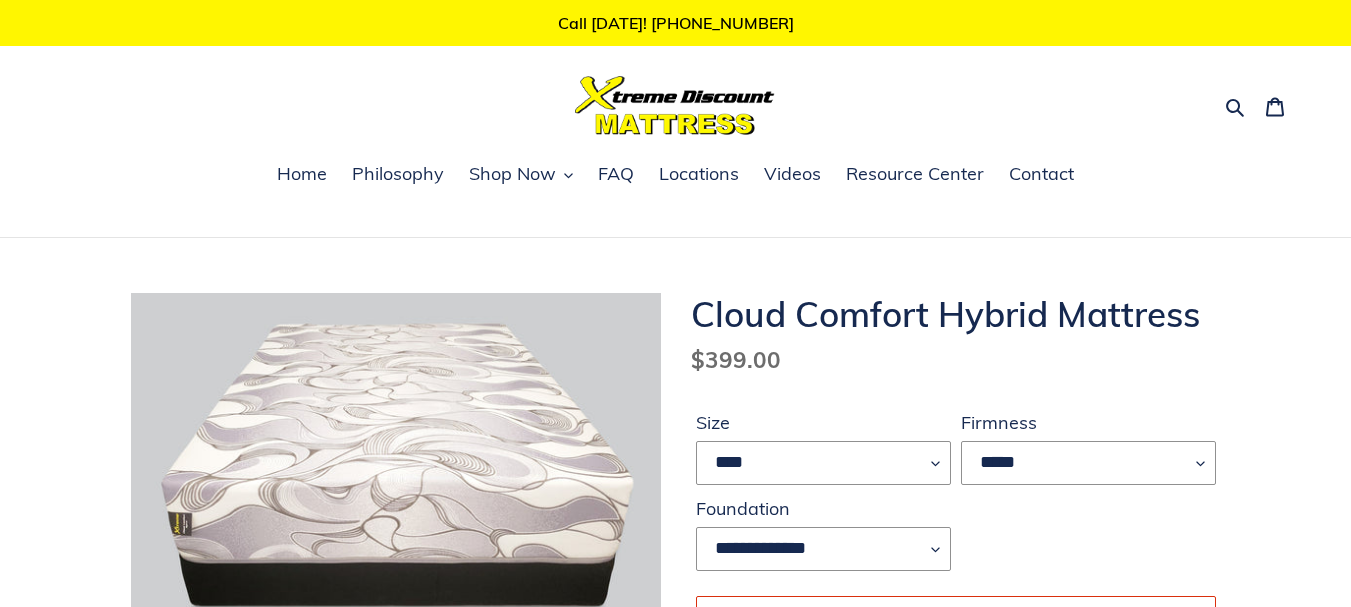scroll, scrollTop: 0, scrollLeft: 0, axis: both 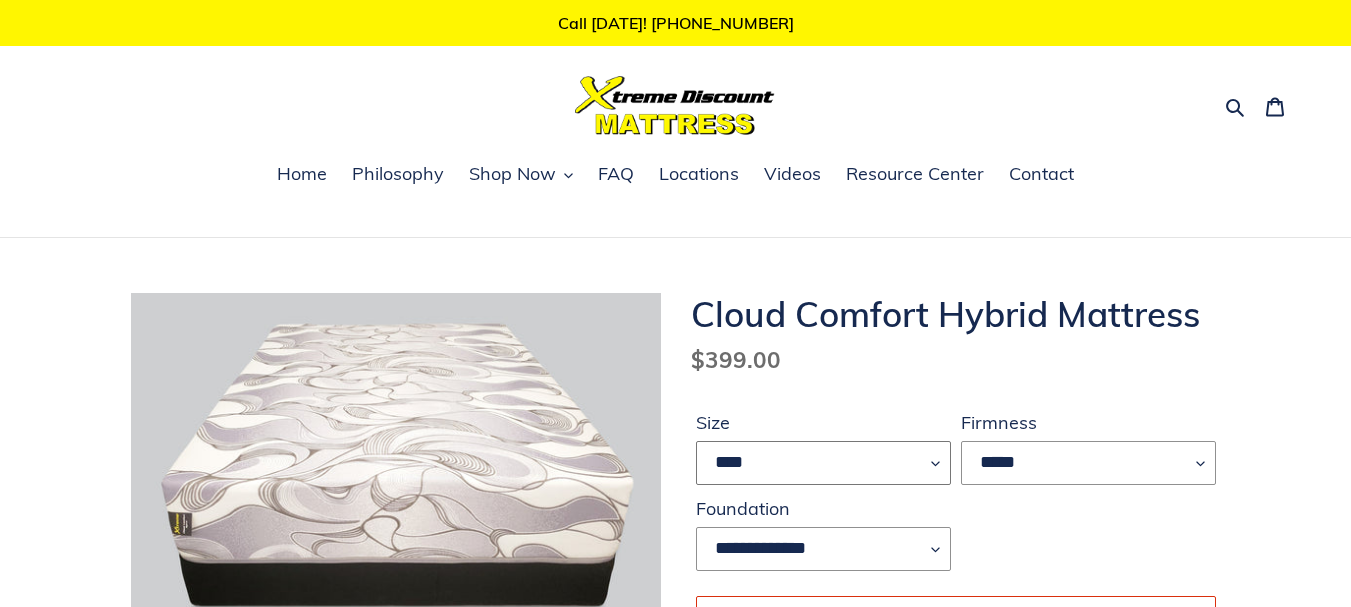 click on "**** ******* **** ***** ****" at bounding box center [823, 463] 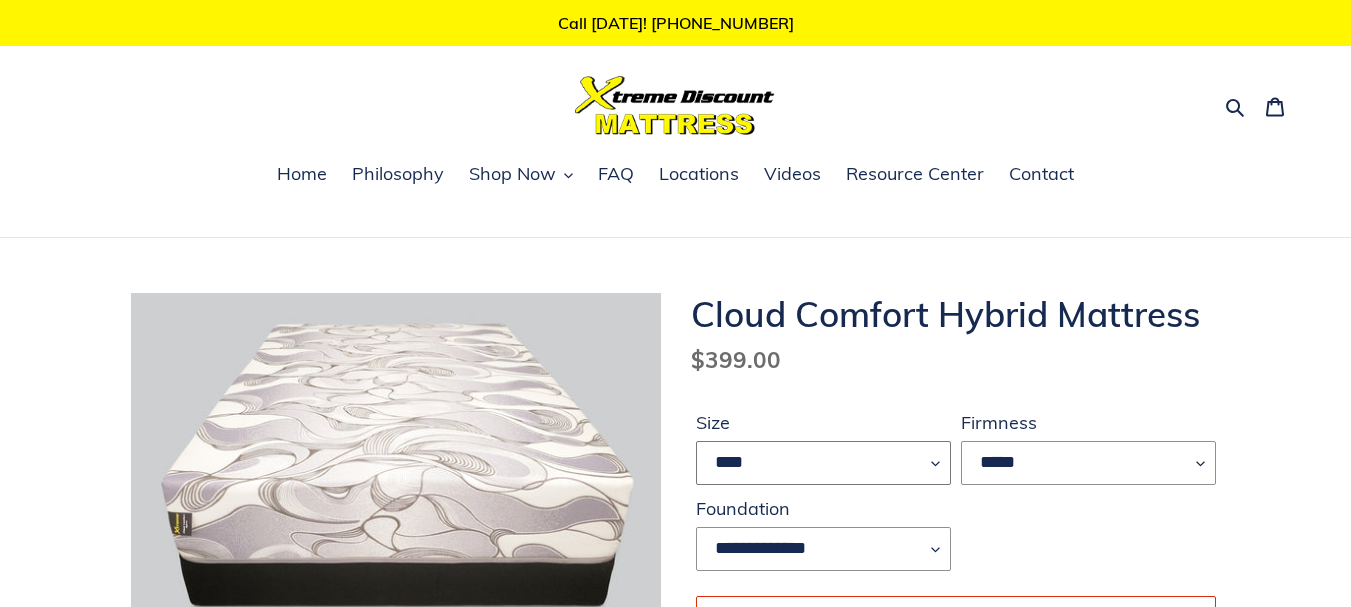 select on "****" 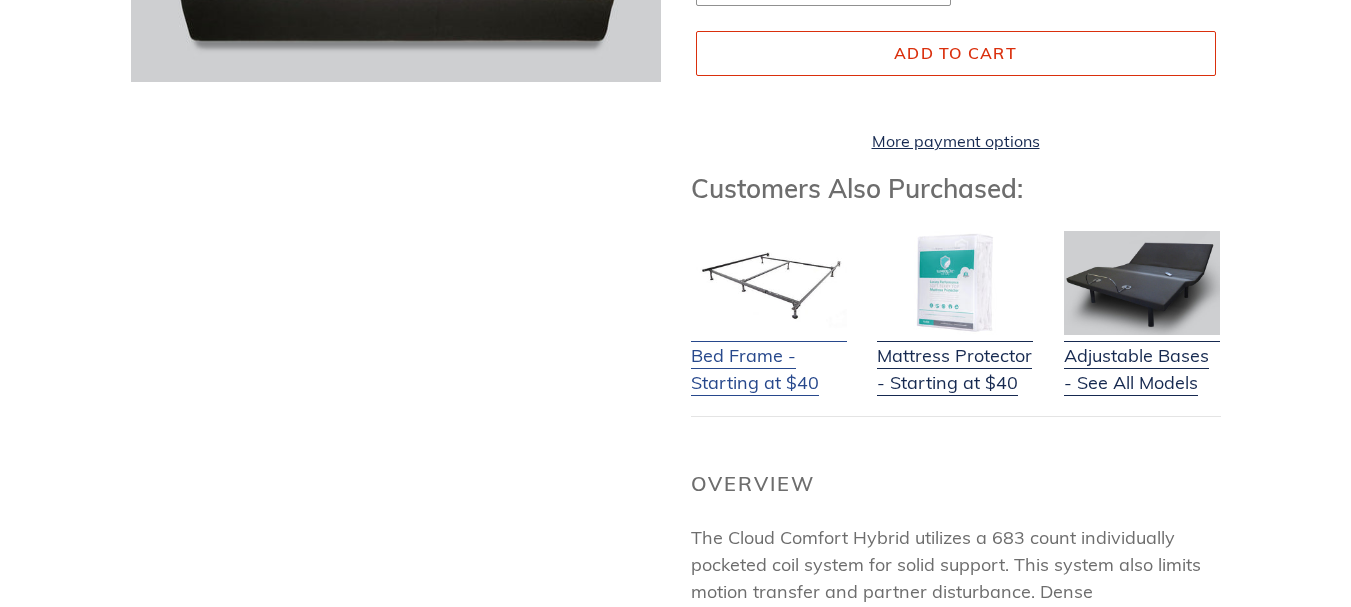 scroll, scrollTop: 600, scrollLeft: 0, axis: vertical 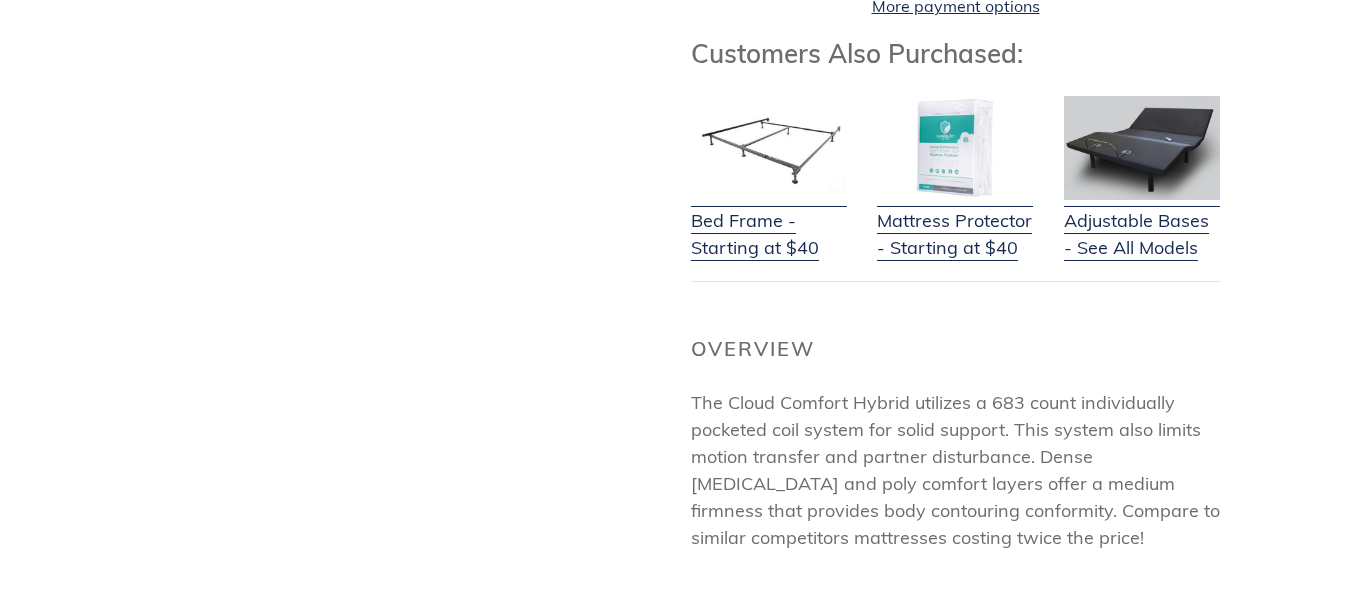 drag, startPoint x: 691, startPoint y: 437, endPoint x: 670, endPoint y: 457, distance: 29 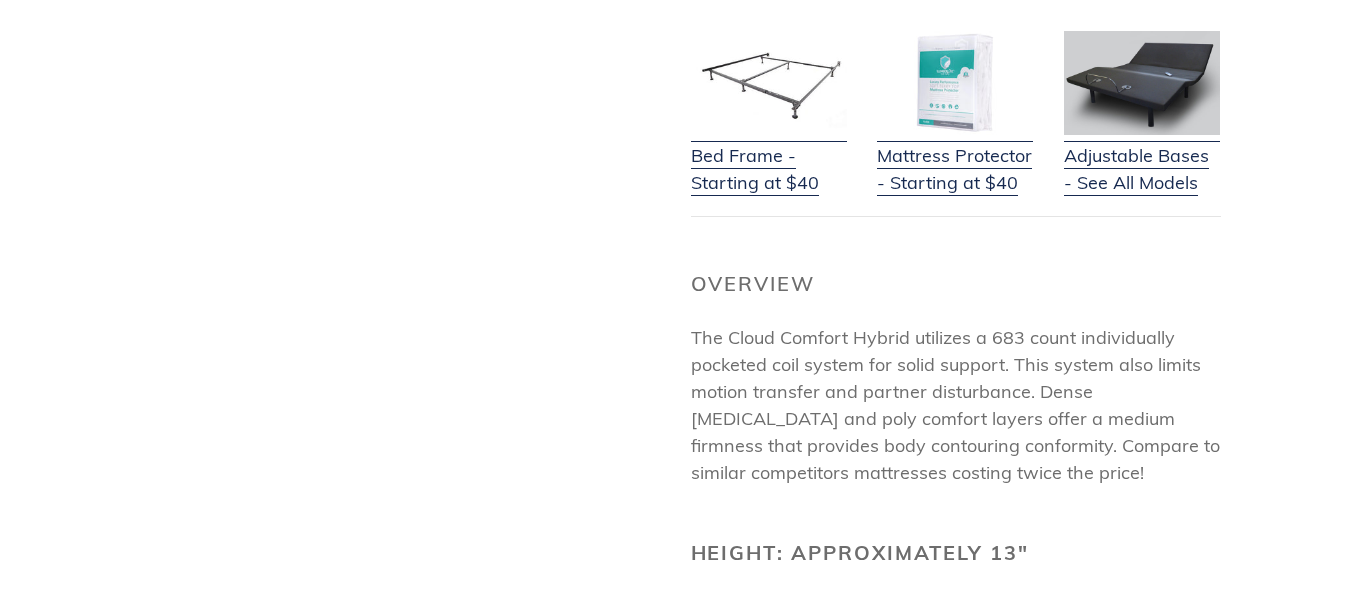 scroll, scrollTop: 800, scrollLeft: 0, axis: vertical 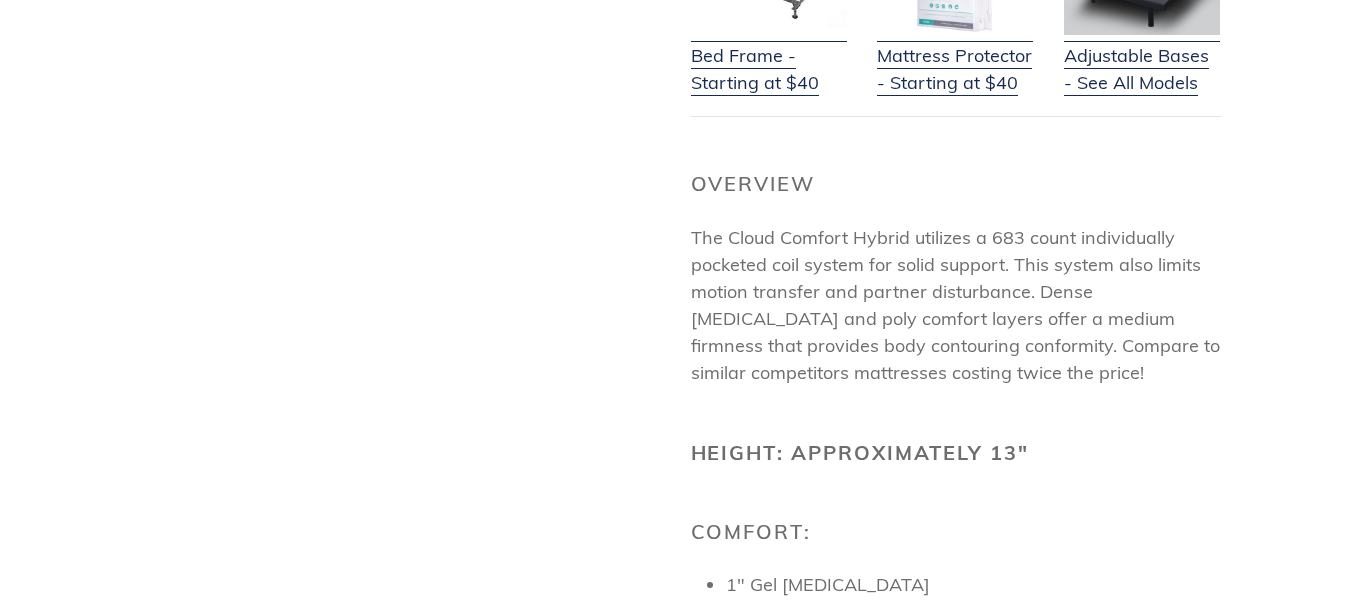 drag, startPoint x: 670, startPoint y: 457, endPoint x: 651, endPoint y: 451, distance: 19.924858 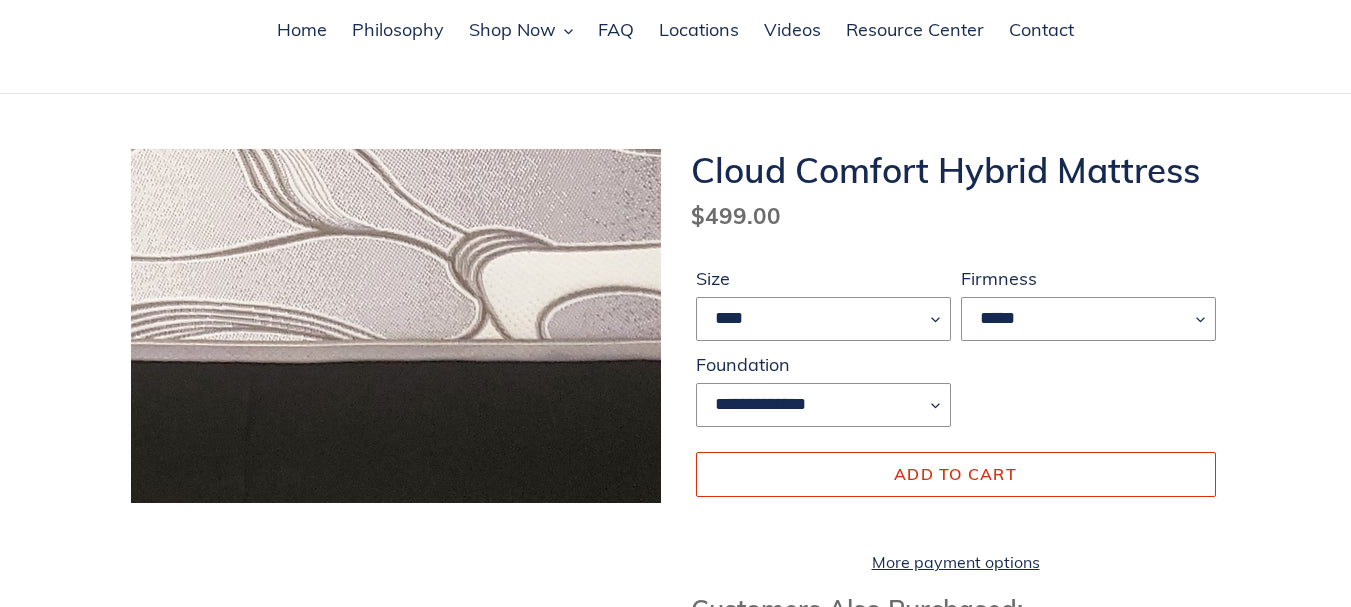 scroll, scrollTop: 100, scrollLeft: 0, axis: vertical 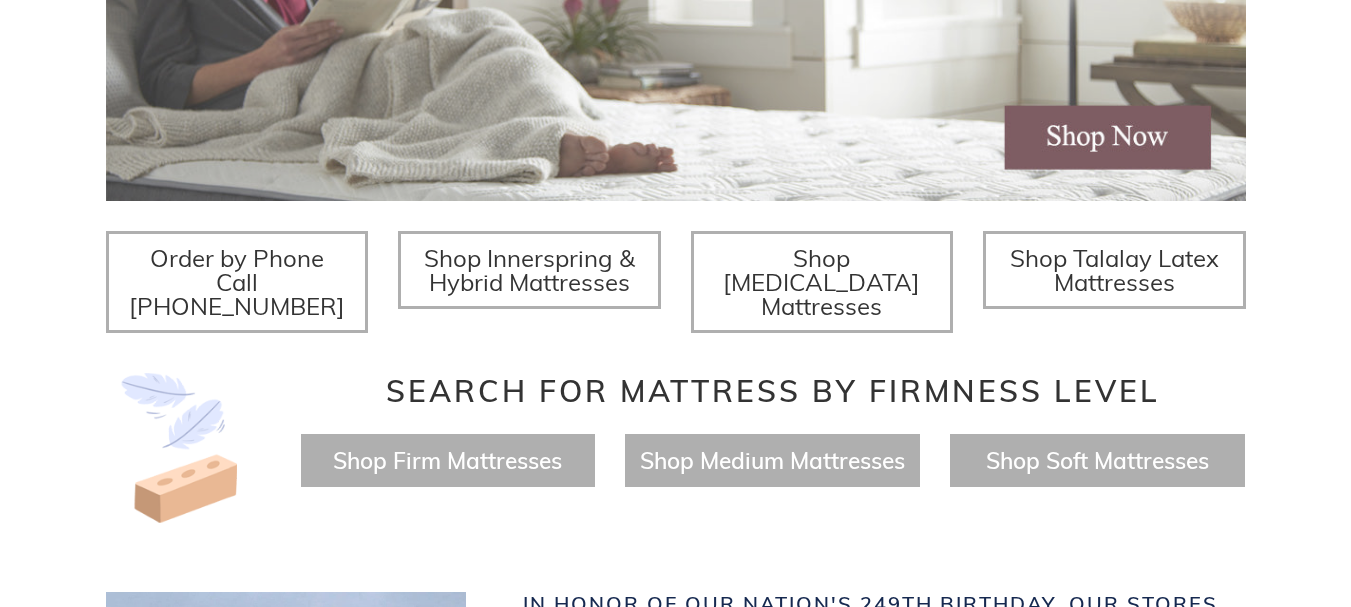 click on "Shop Innerspring & Hybrid Mattresses" at bounding box center [529, 270] 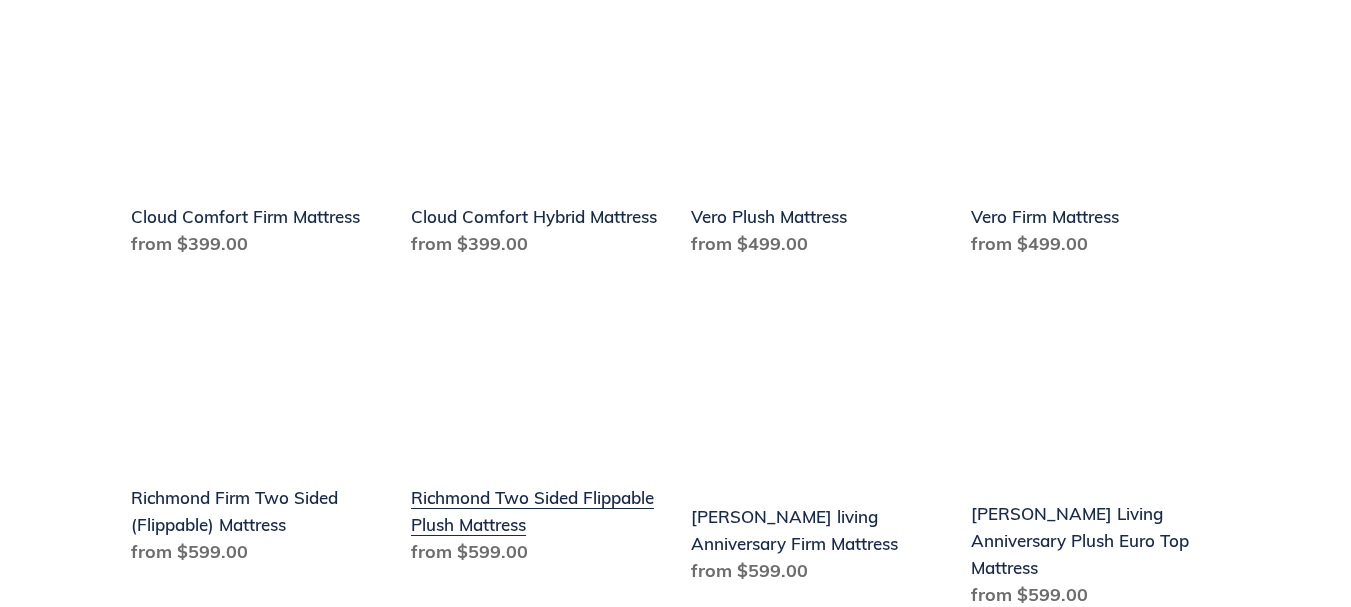 scroll, scrollTop: 1700, scrollLeft: 0, axis: vertical 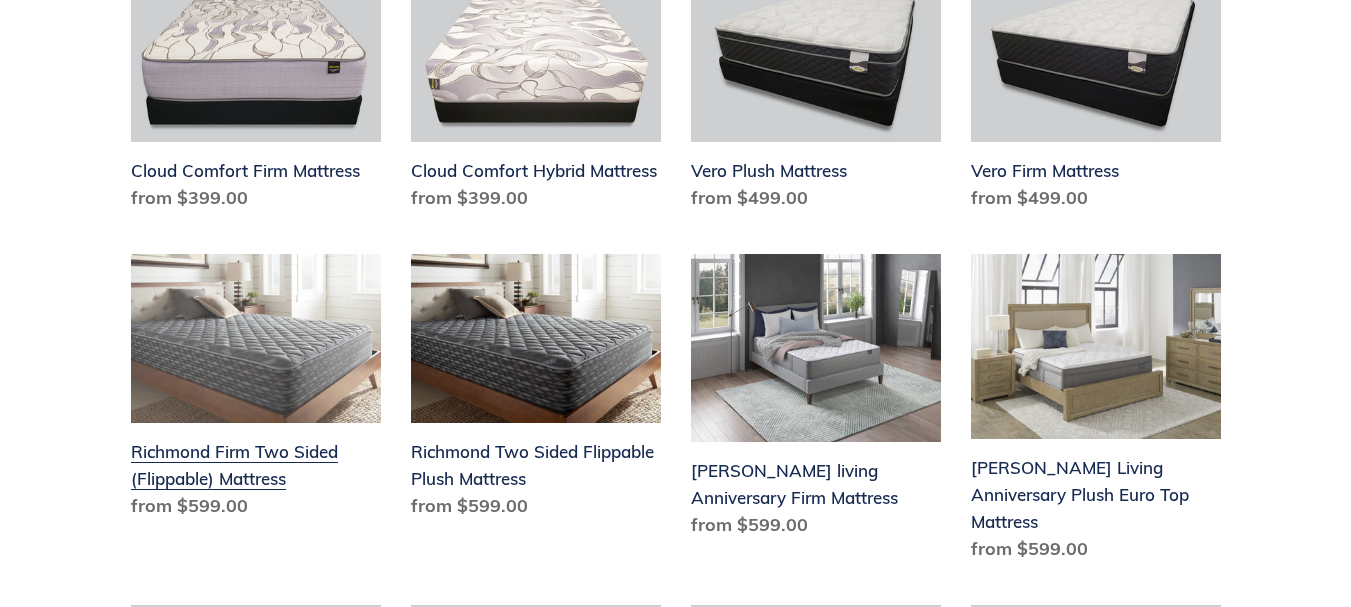click on "Richmond Firm Two Sided (Flippable) Mattress" at bounding box center (256, 390) 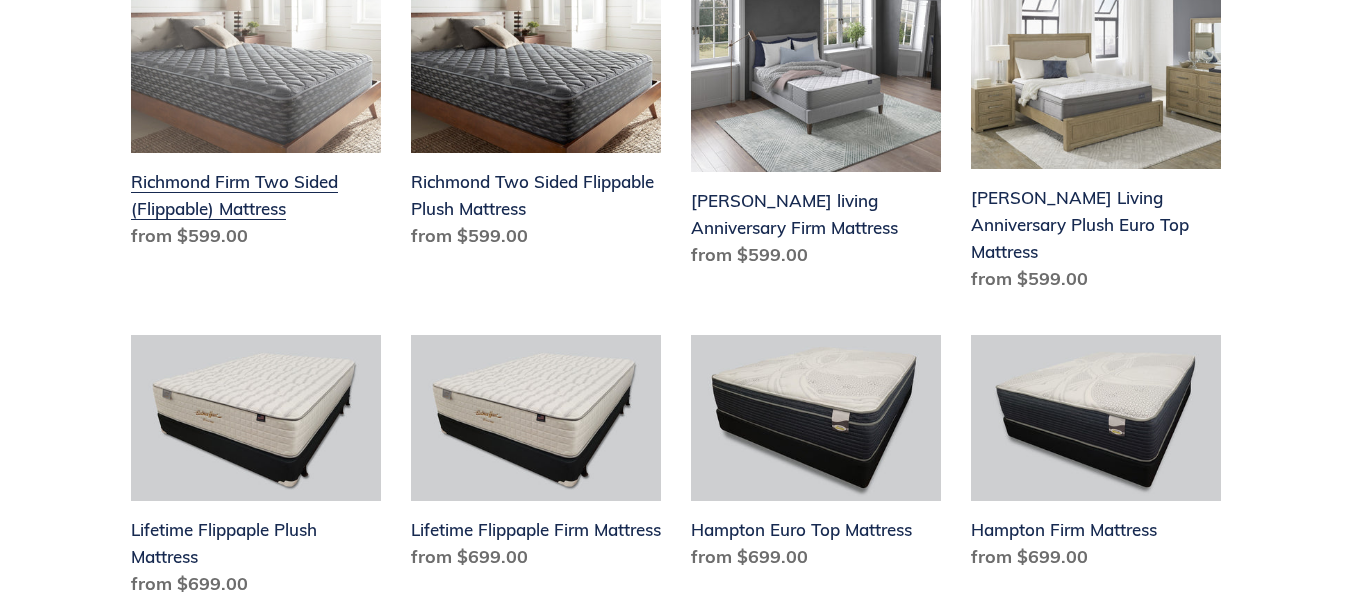 scroll, scrollTop: 2000, scrollLeft: 0, axis: vertical 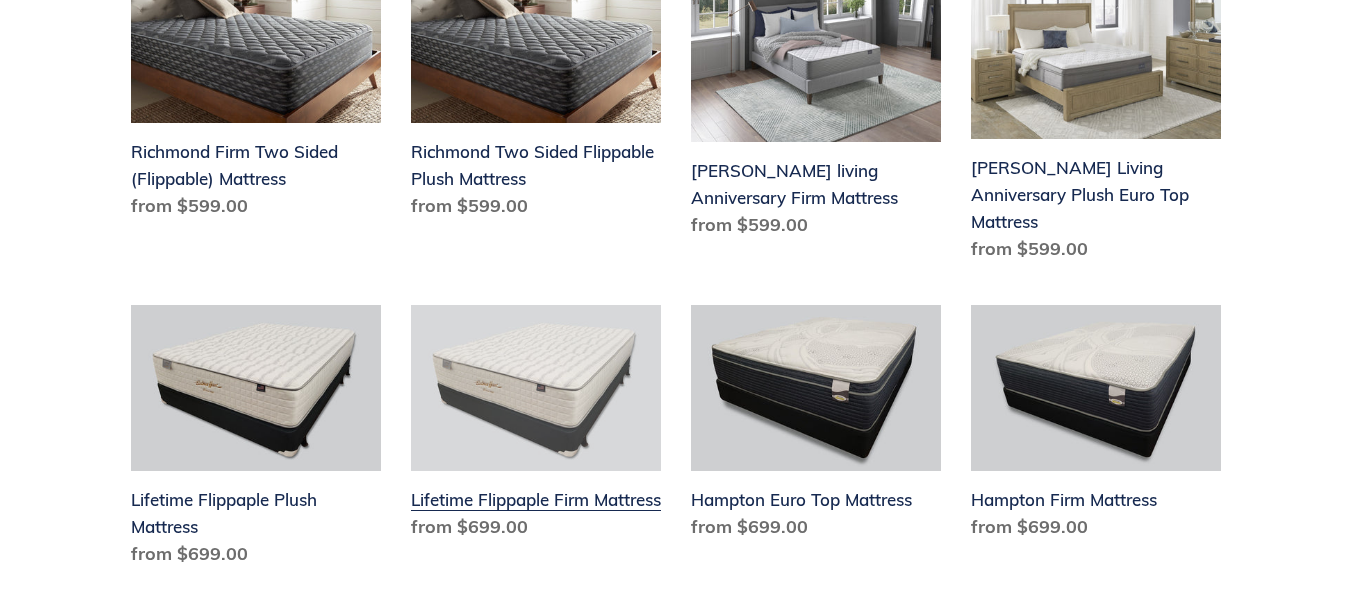 click on "Lifetime Flippaple Firm Mattress" at bounding box center (536, 427) 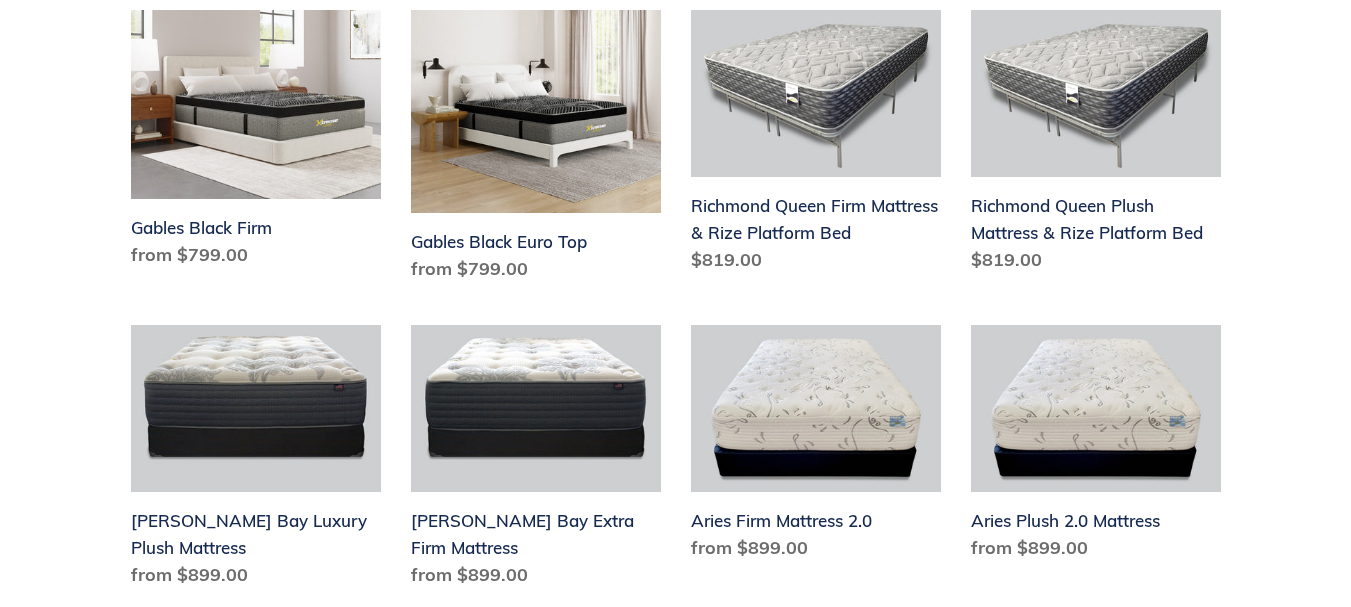 scroll, scrollTop: 2700, scrollLeft: 0, axis: vertical 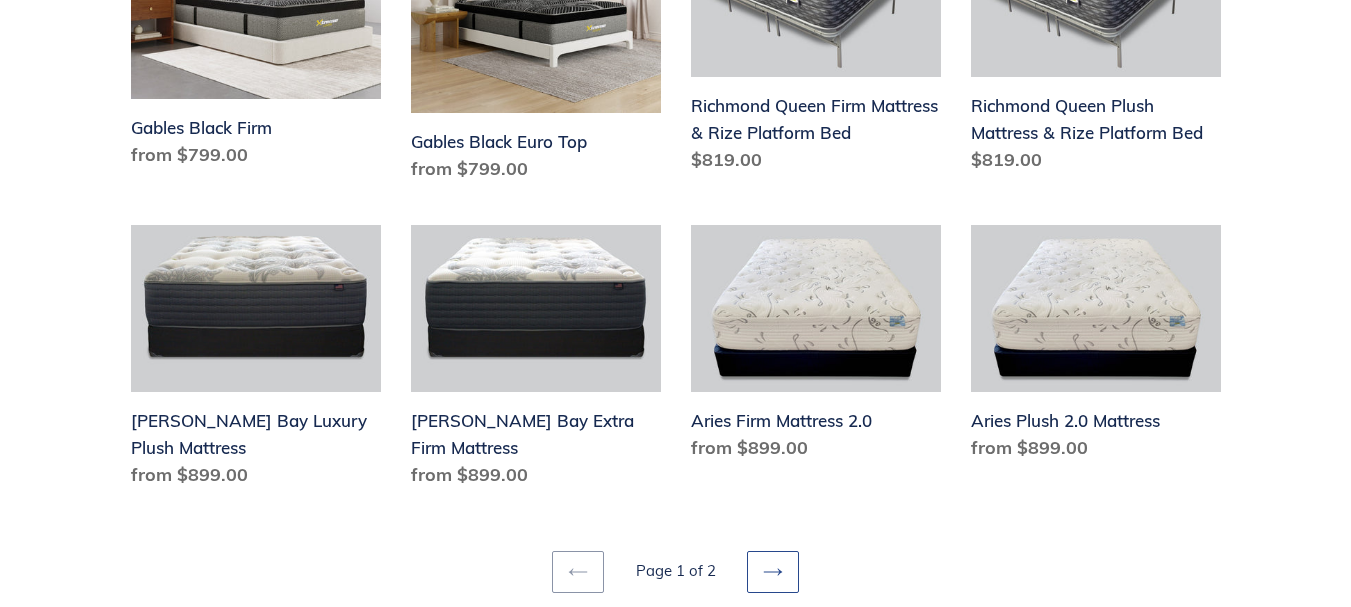 click 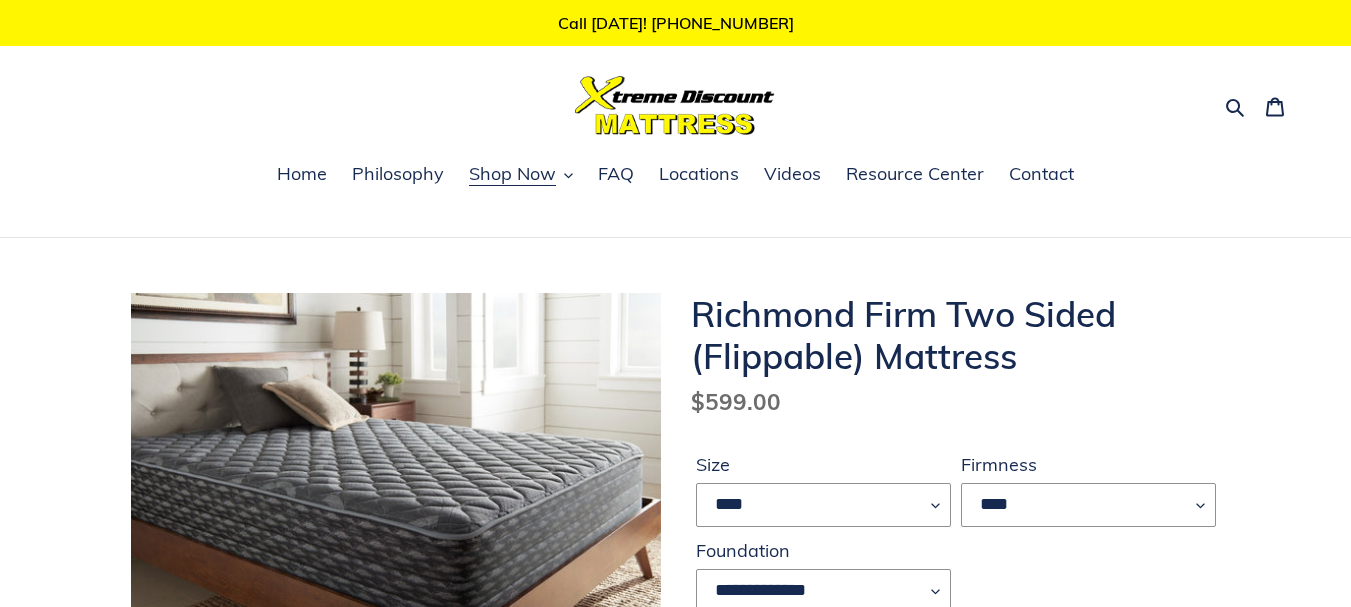scroll, scrollTop: 0, scrollLeft: 0, axis: both 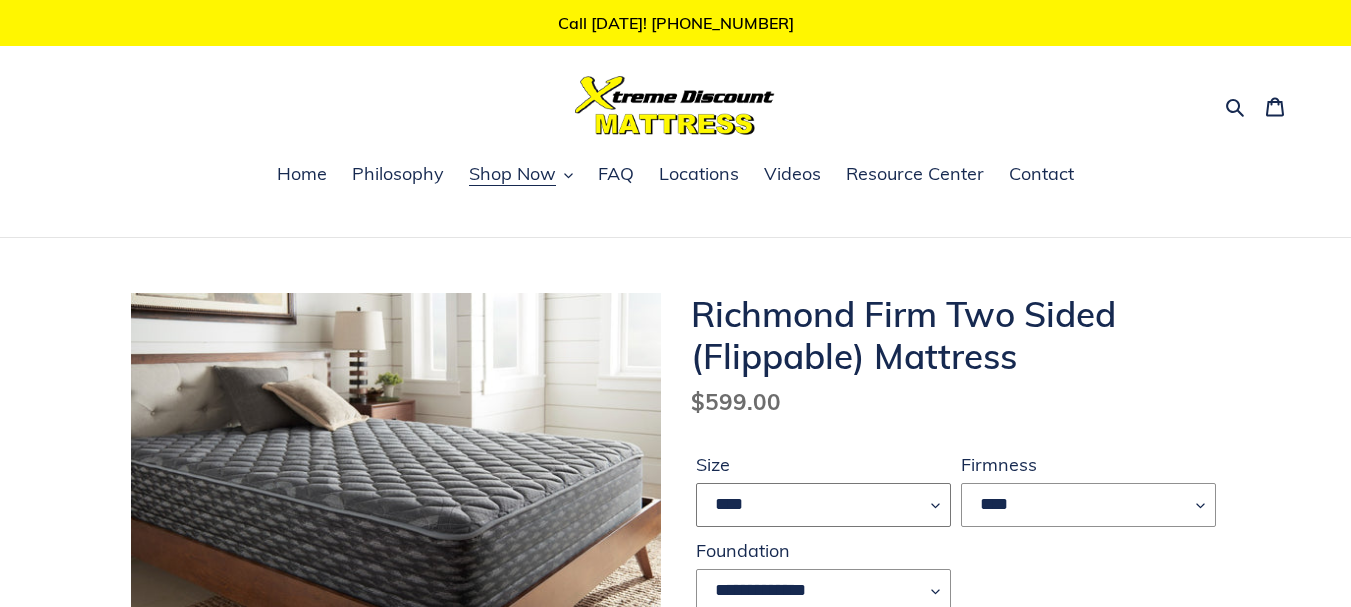 click on "**** ******* **** ***** ****" at bounding box center (823, 505) 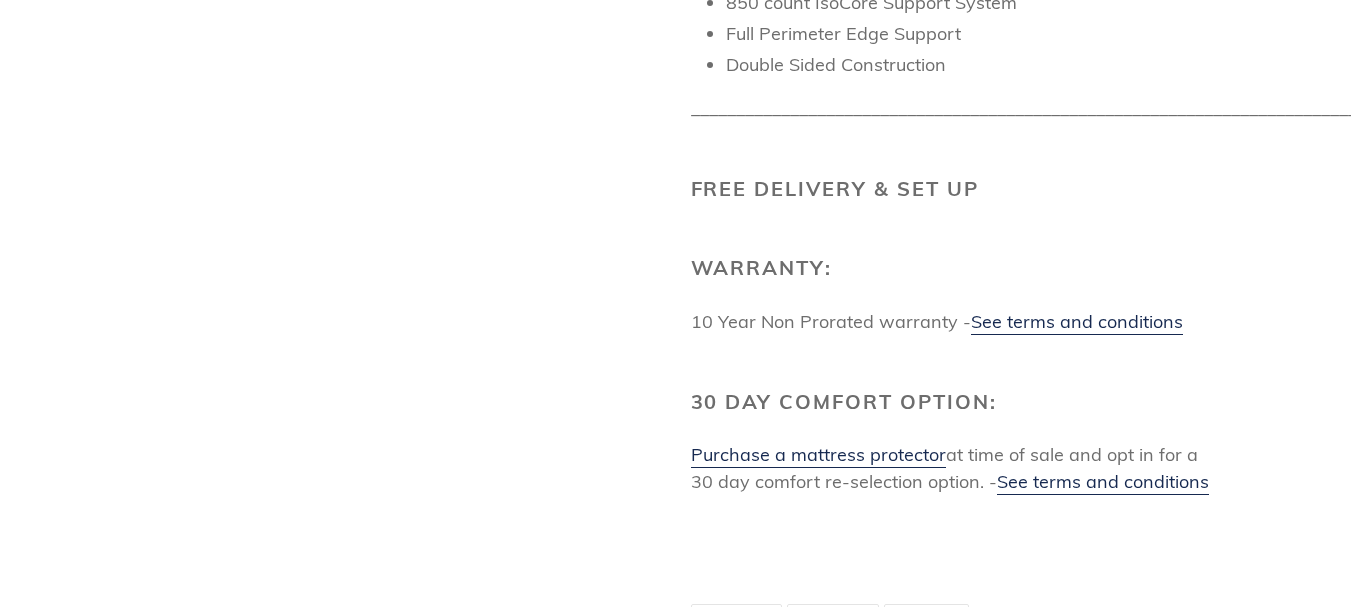 scroll, scrollTop: 2100, scrollLeft: 0, axis: vertical 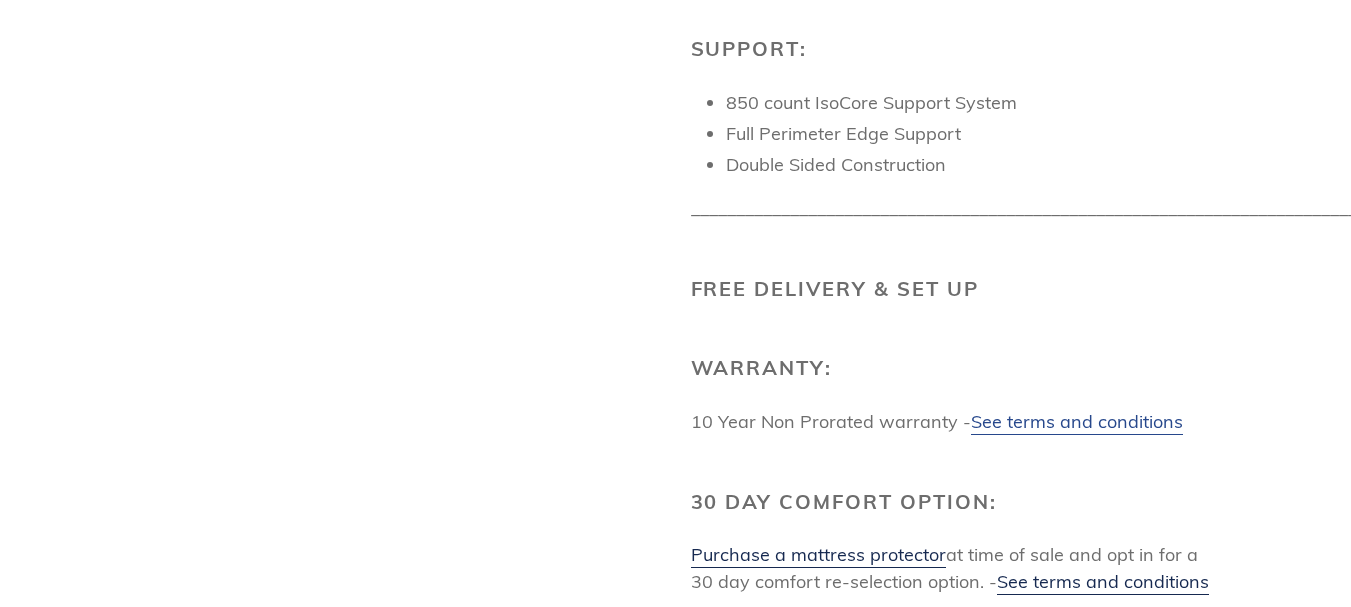 click on "See terms and conditions" at bounding box center (1077, 421) 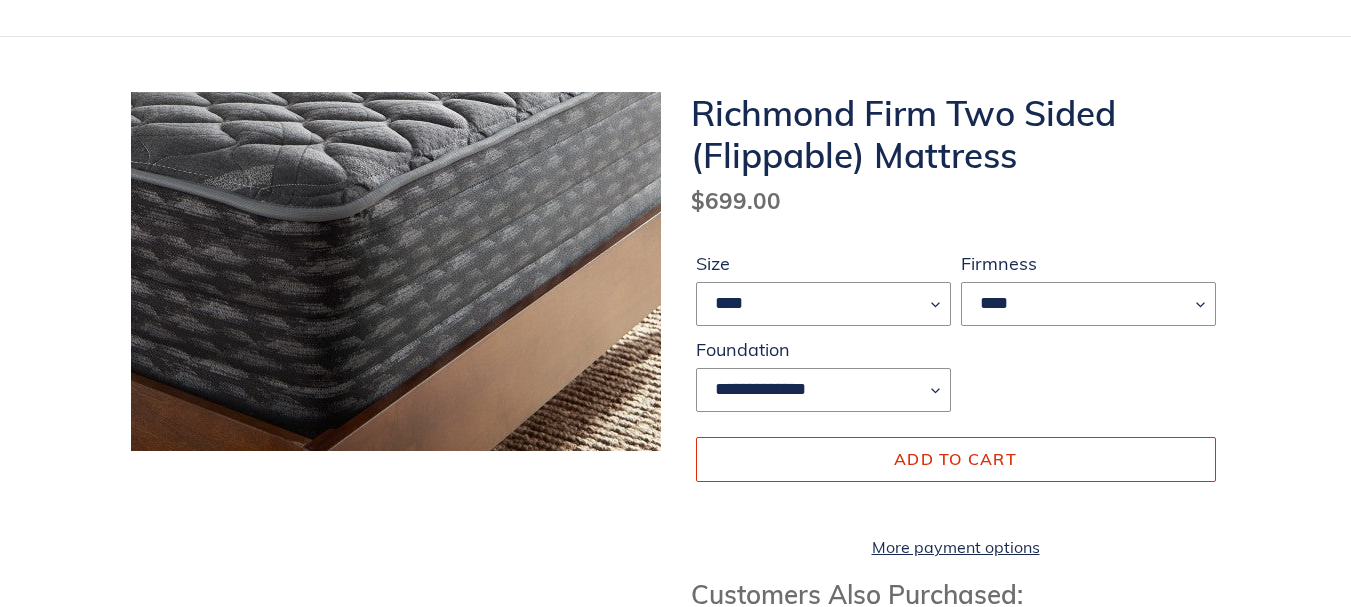 scroll, scrollTop: 200, scrollLeft: 0, axis: vertical 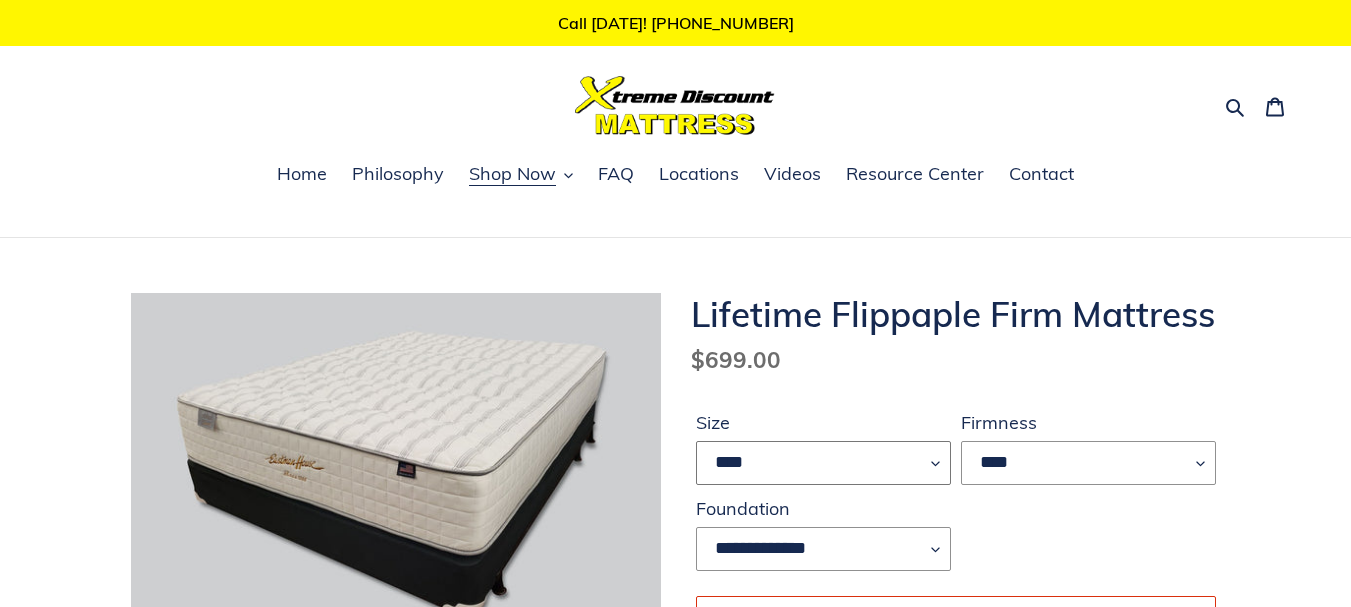 click on "**** ******* **** ***** ****" at bounding box center [823, 463] 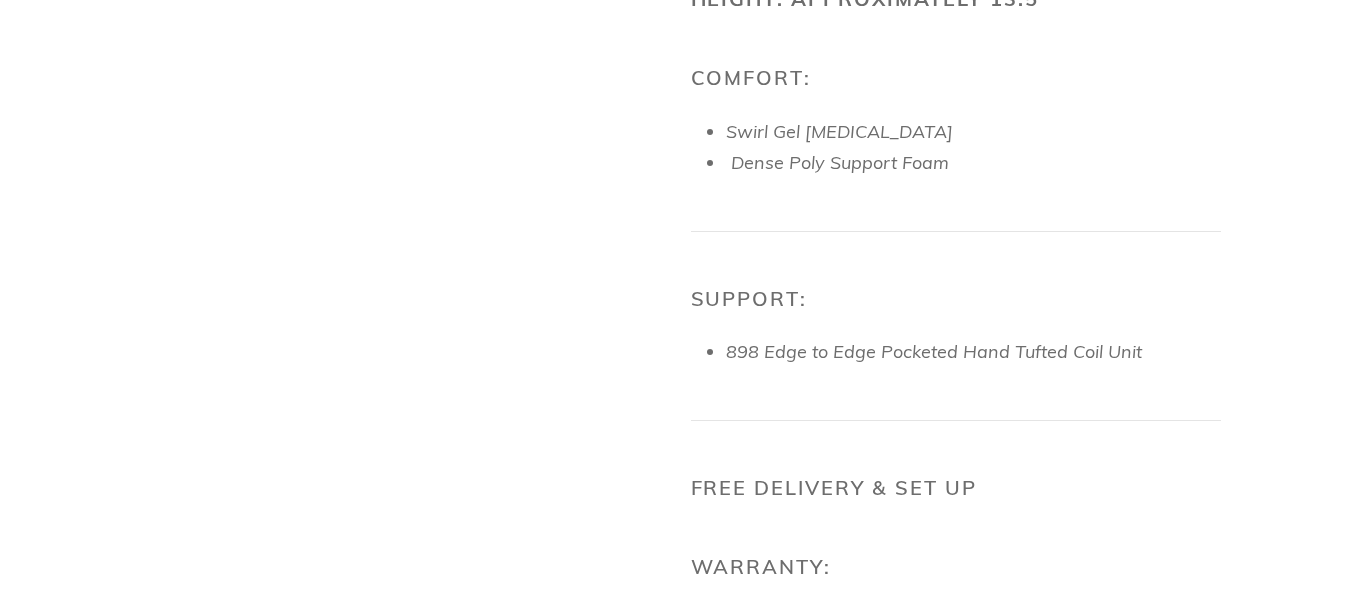 scroll, scrollTop: 1600, scrollLeft: 0, axis: vertical 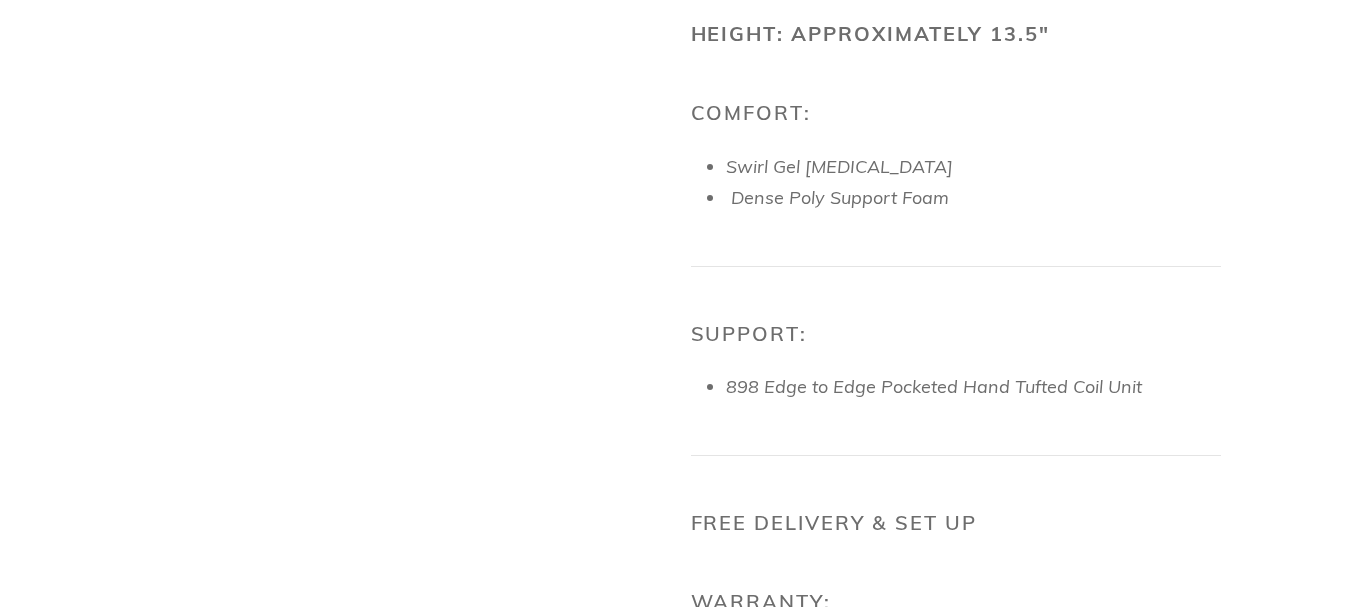 click on "898 Edge to Edge Pocketed Hand Tufted Coil Unit" at bounding box center (934, 386) 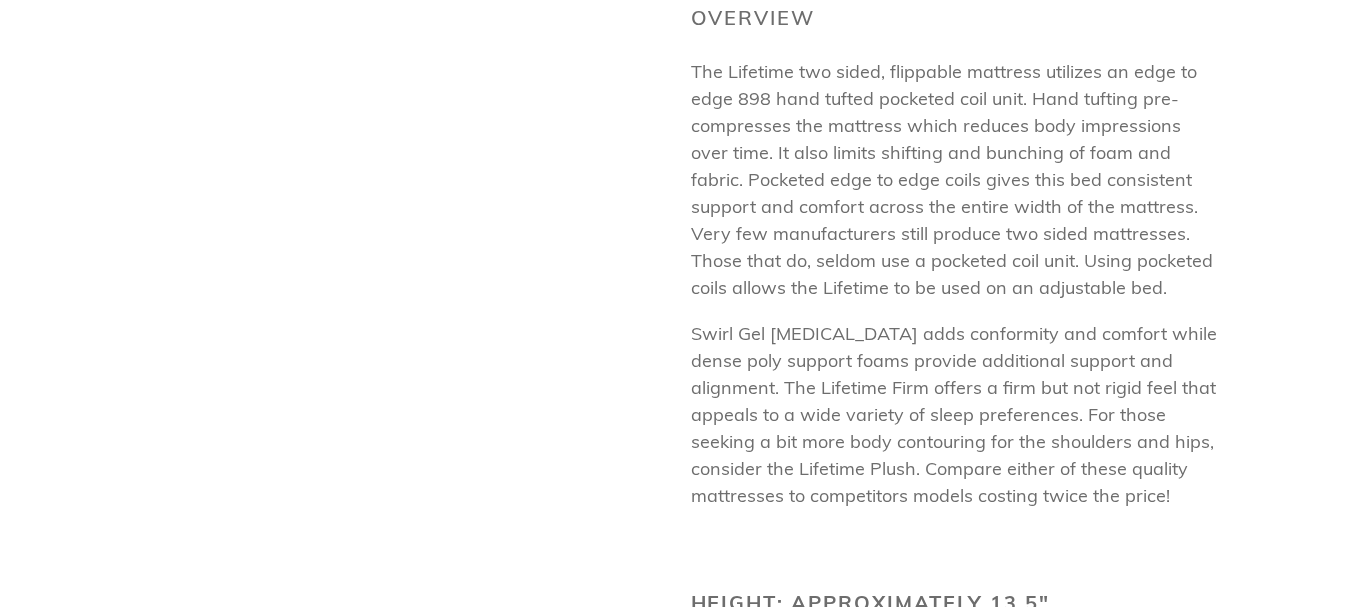 scroll, scrollTop: 1000, scrollLeft: 0, axis: vertical 